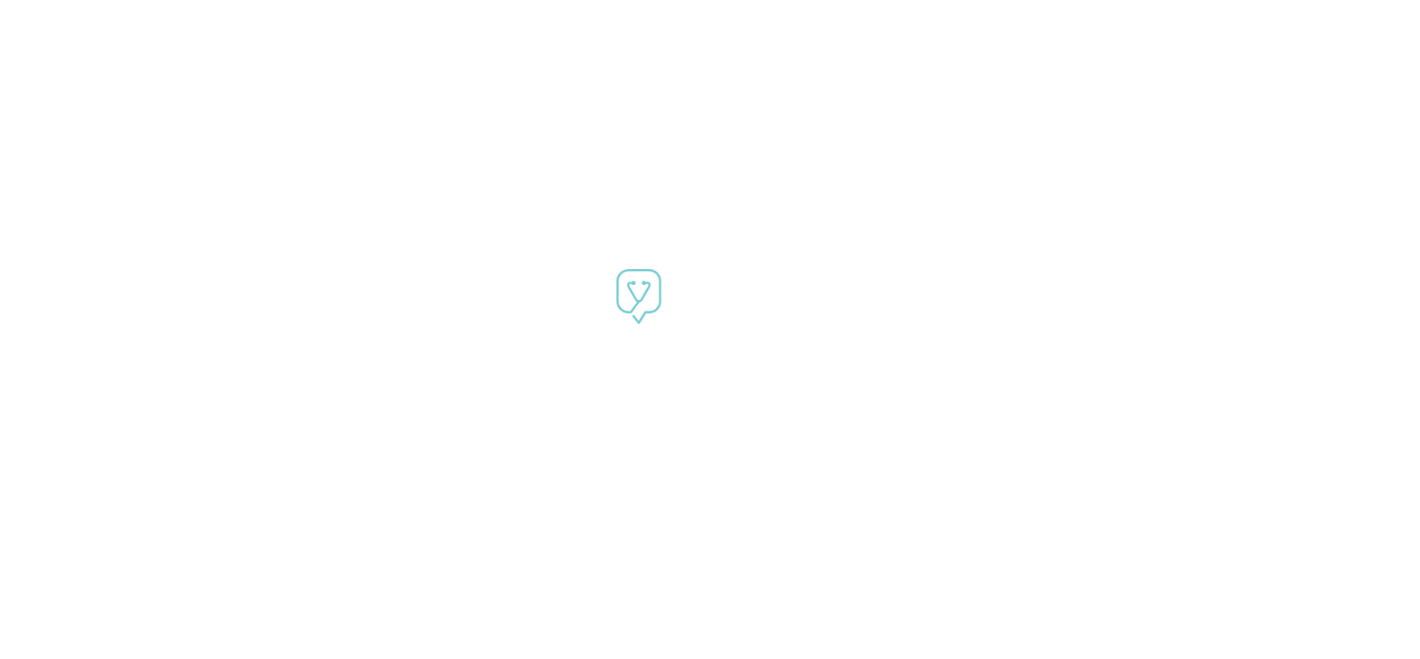scroll, scrollTop: 0, scrollLeft: 0, axis: both 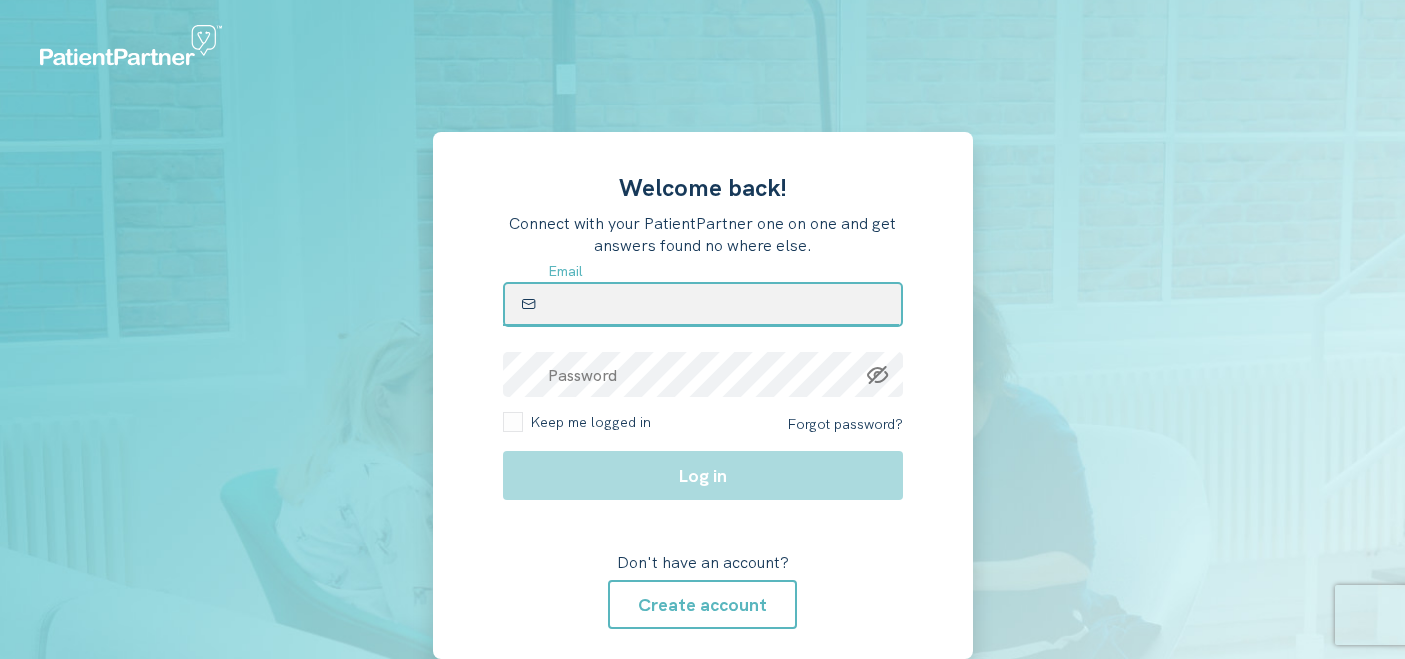 click at bounding box center [703, 304] 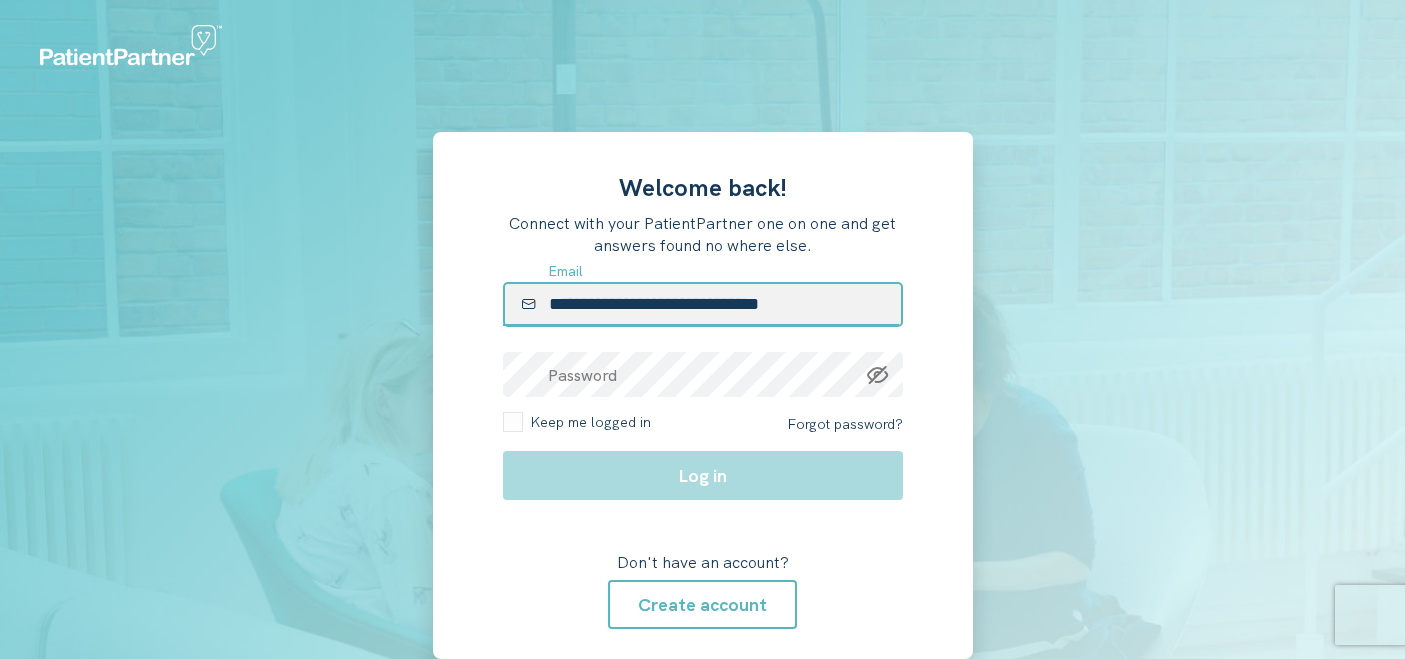 type on "**********" 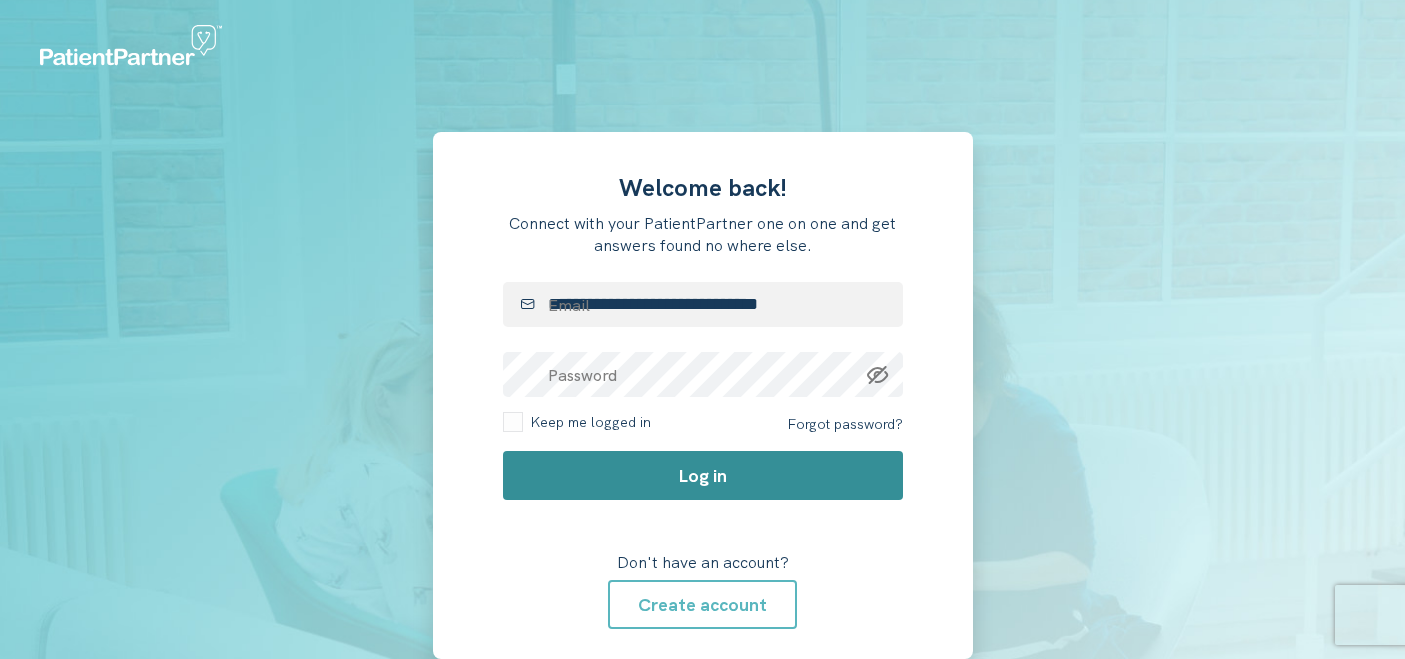 click on "Log in" 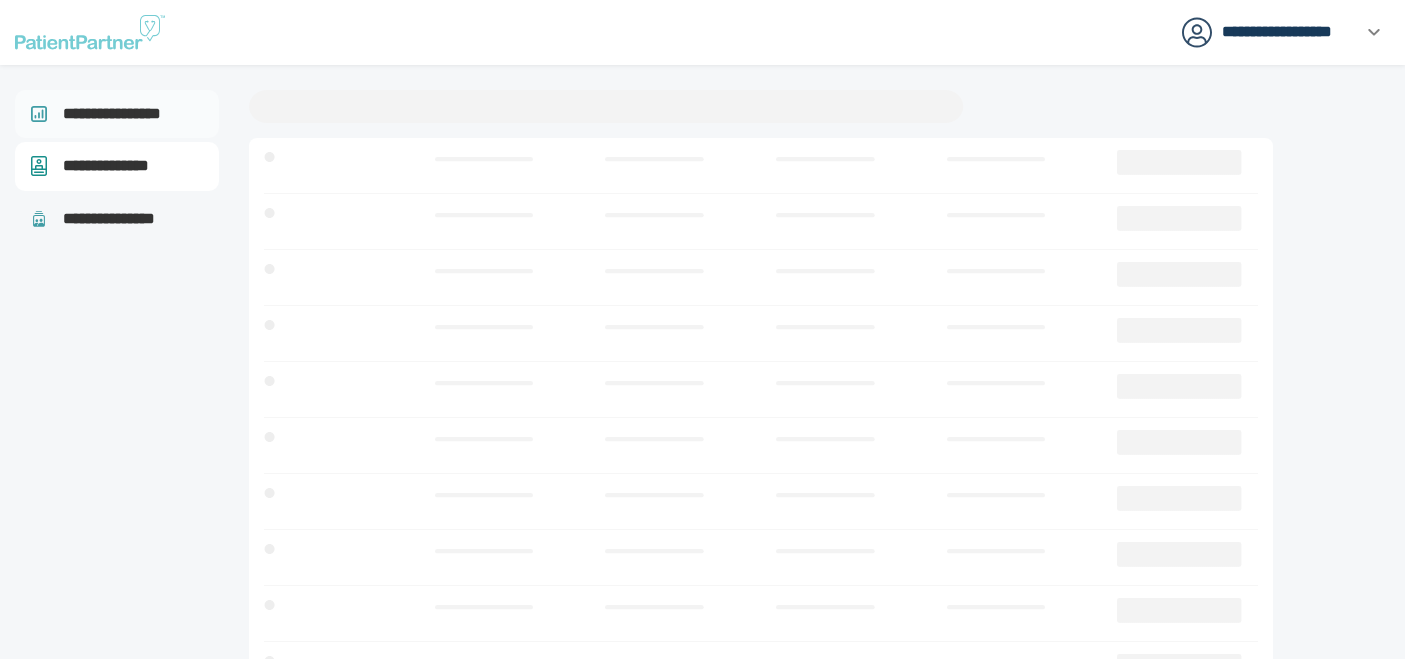 click on "**********" at bounding box center [121, 114] 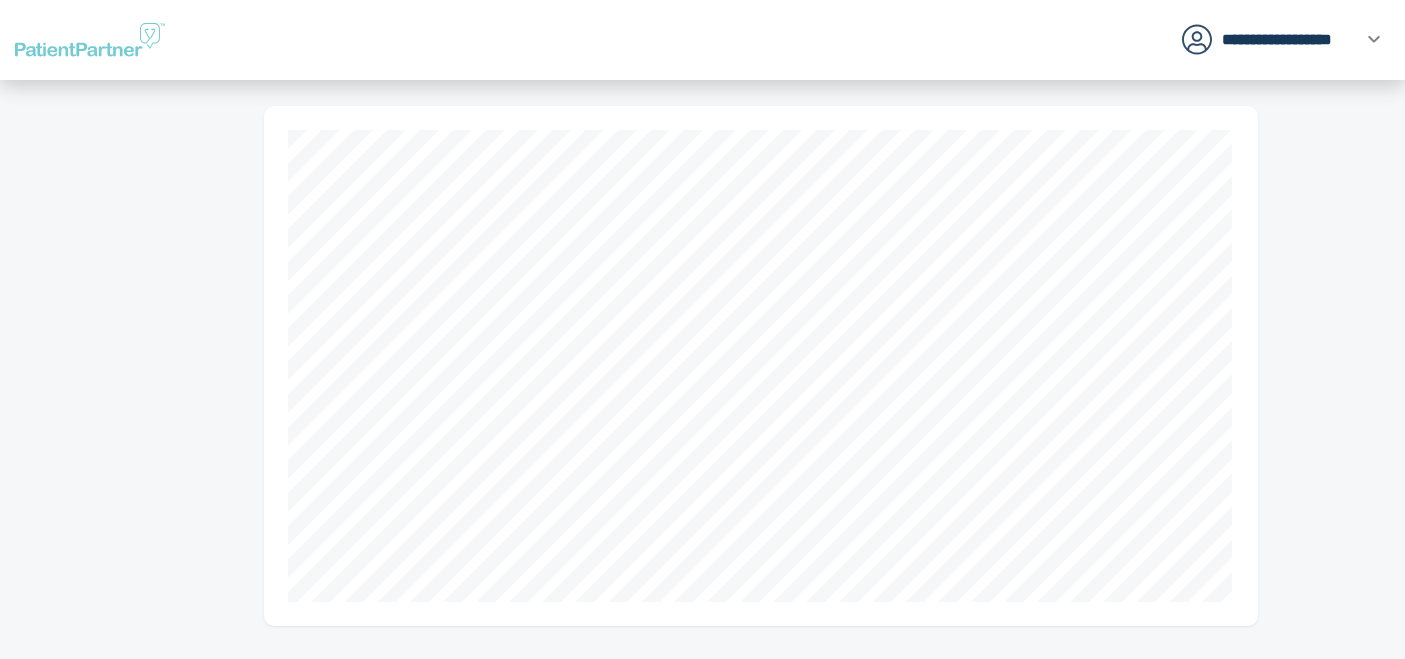 scroll, scrollTop: 2498, scrollLeft: 0, axis: vertical 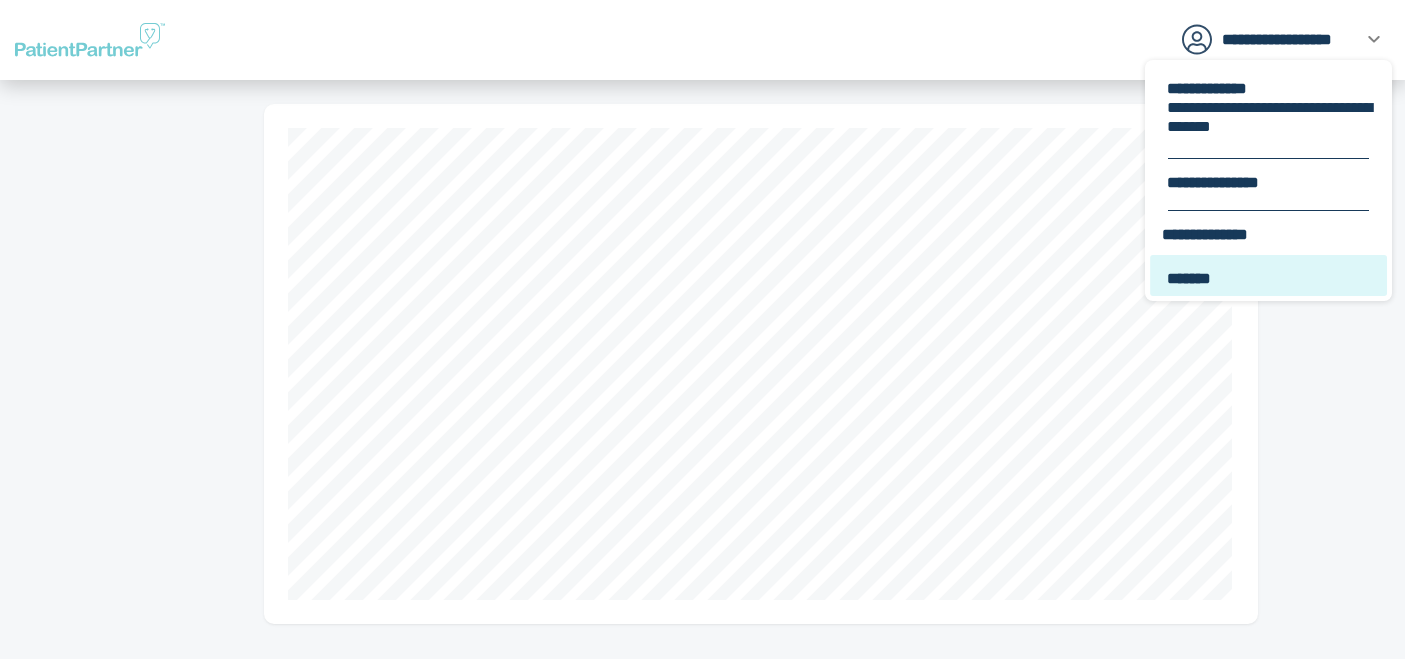 click on "*******" at bounding box center [1268, 275] 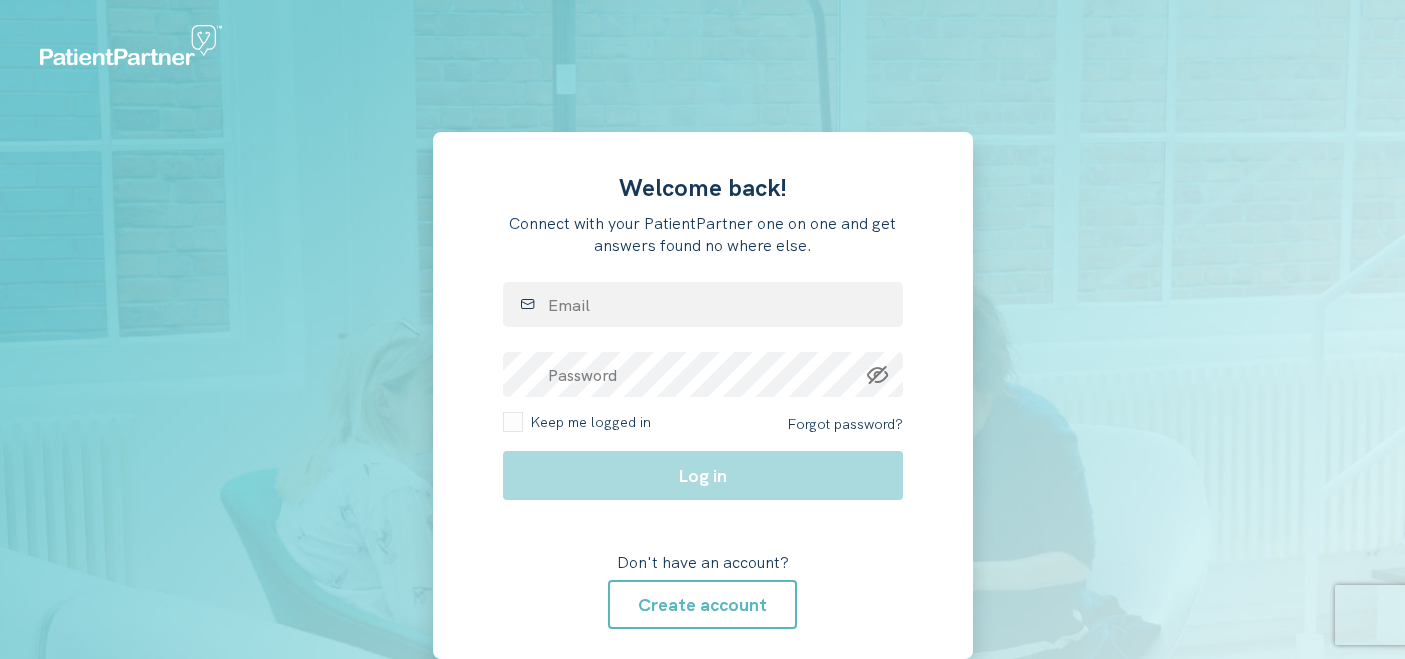 scroll, scrollTop: 0, scrollLeft: 0, axis: both 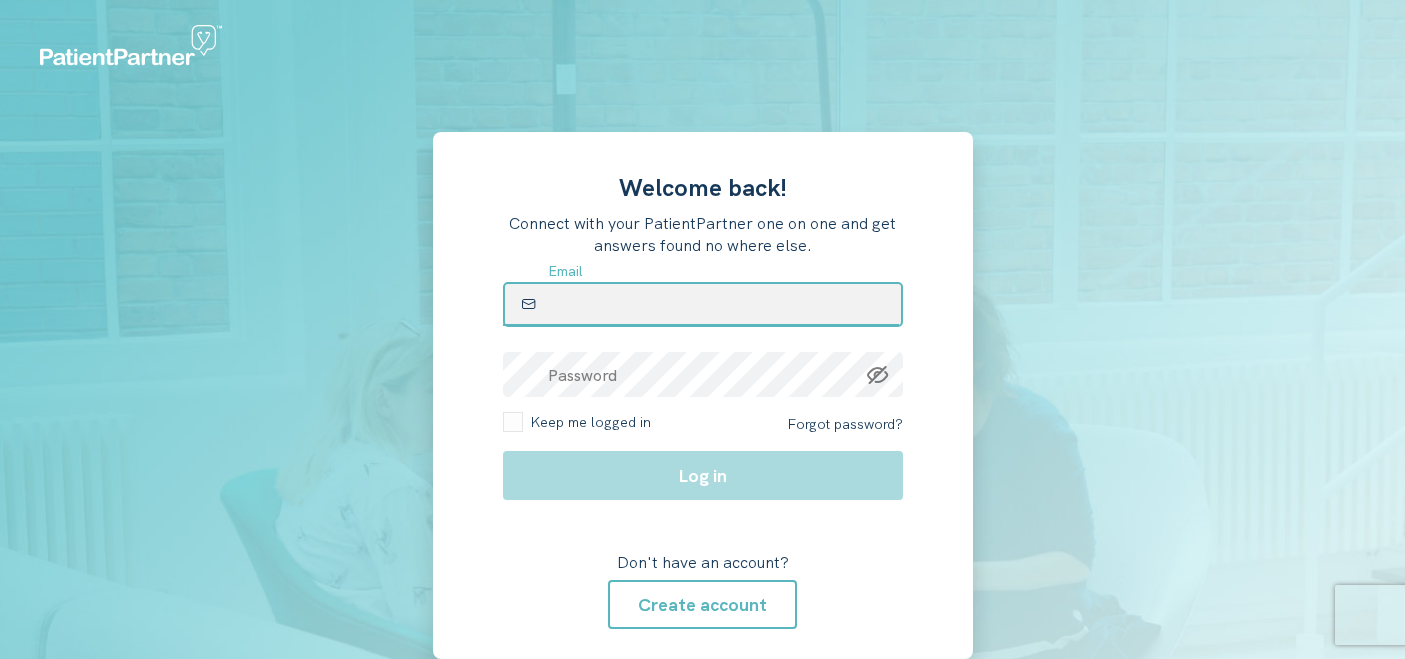 click at bounding box center (703, 304) 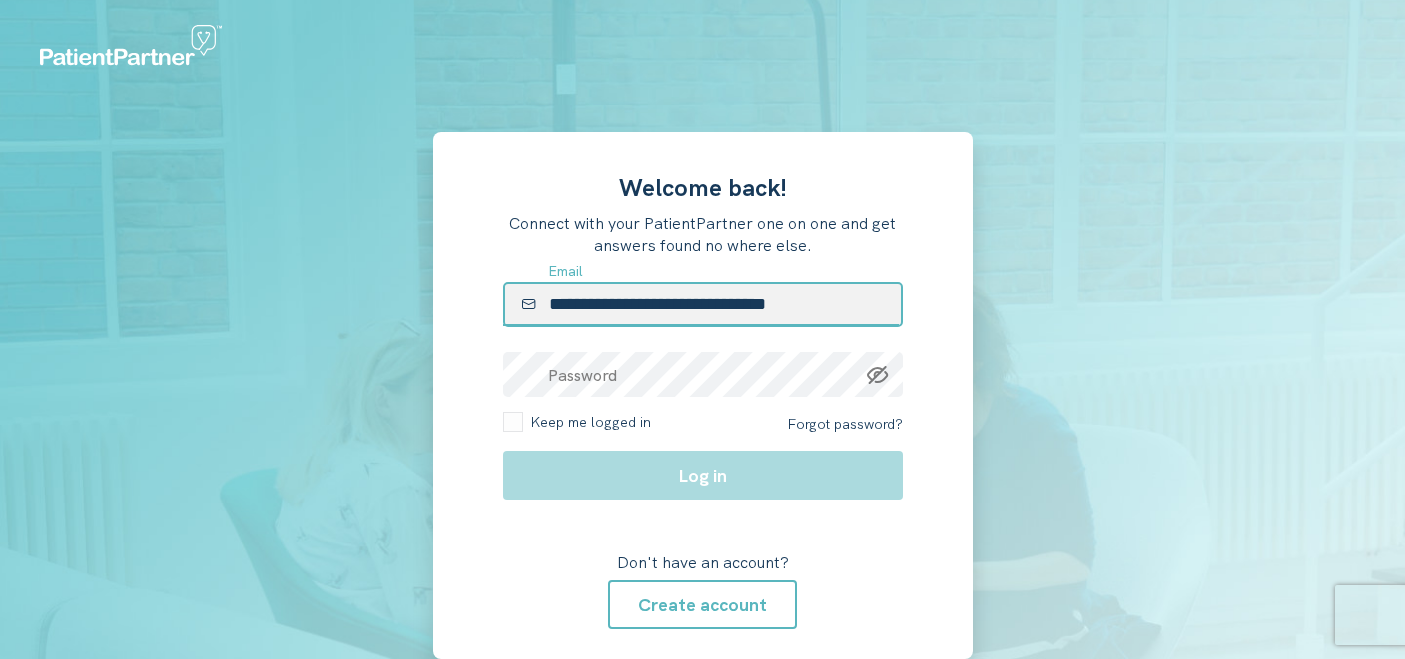 type on "**********" 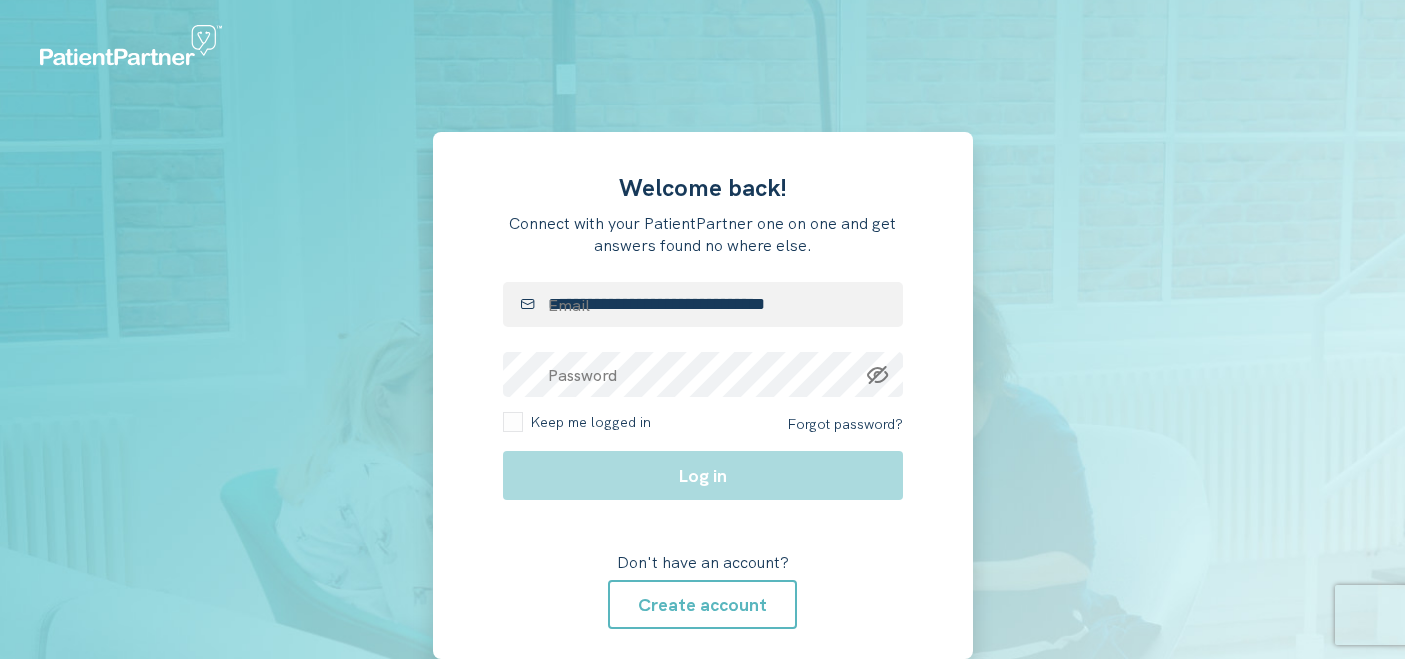 drag, startPoint x: 1100, startPoint y: 339, endPoint x: 933, endPoint y: 354, distance: 167.6723 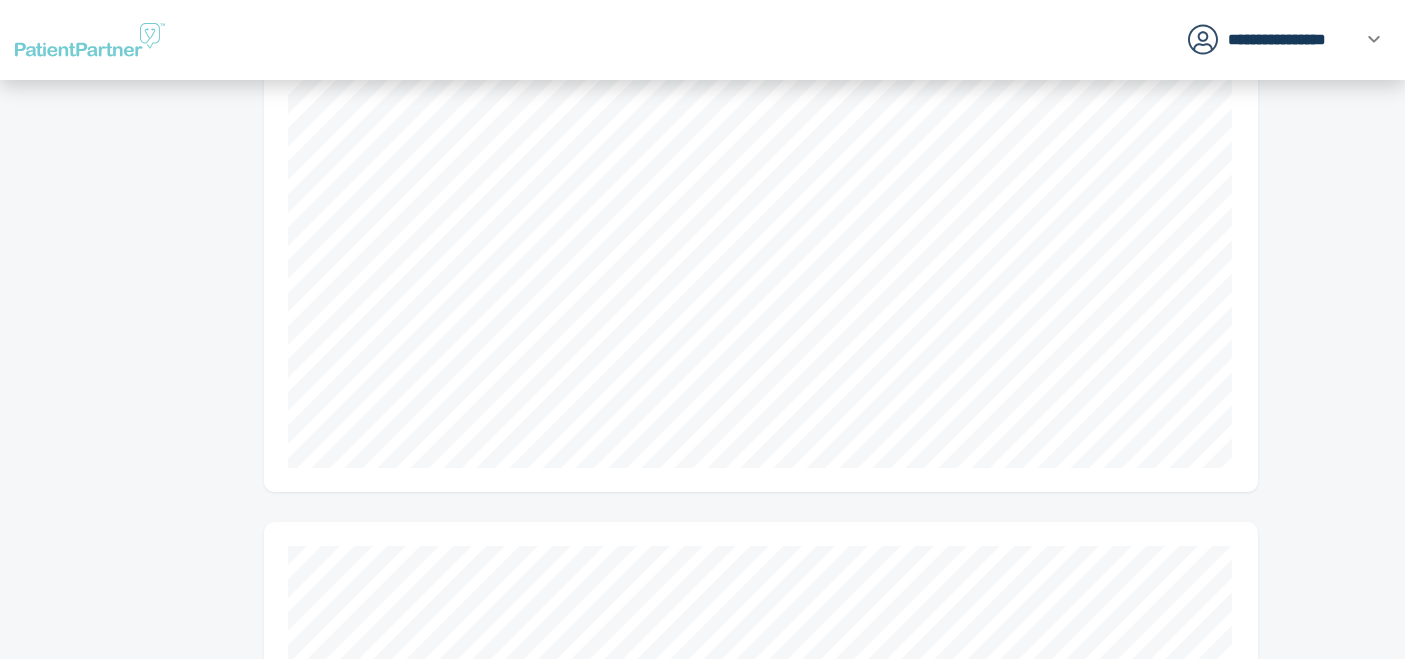 scroll, scrollTop: 629, scrollLeft: 0, axis: vertical 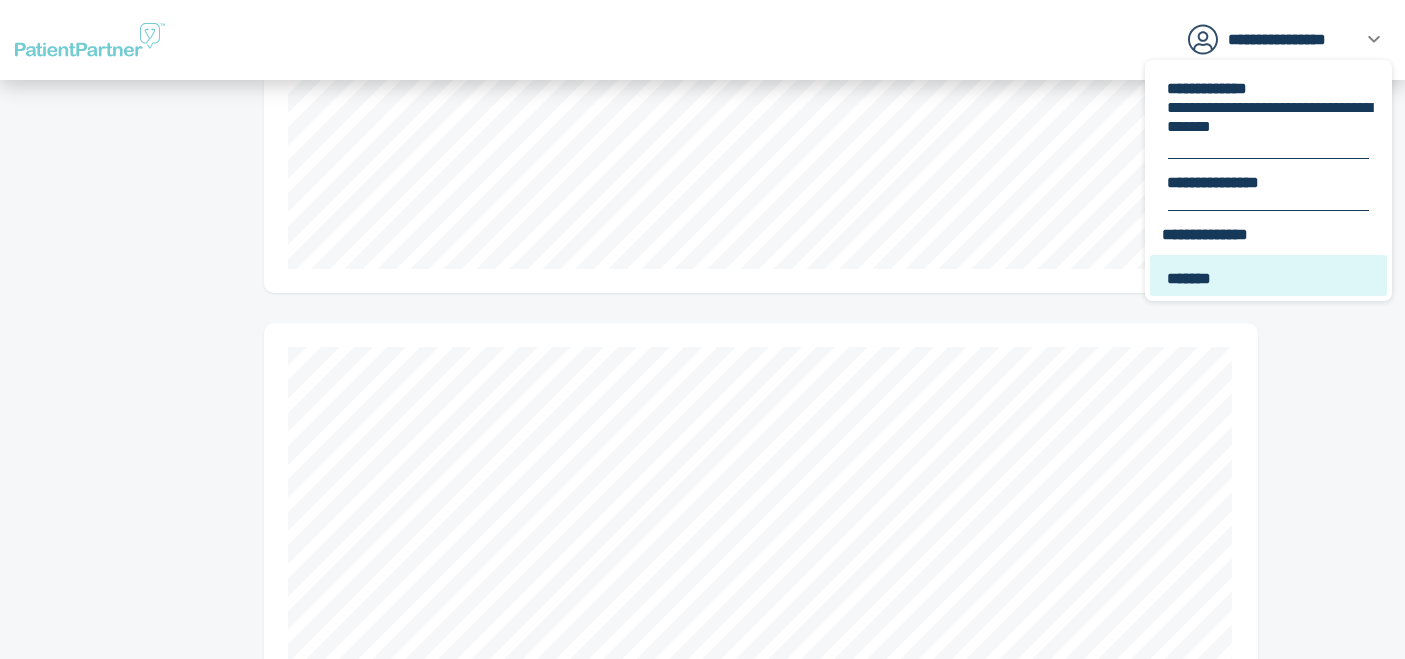 click on "*******" at bounding box center [1270, 278] 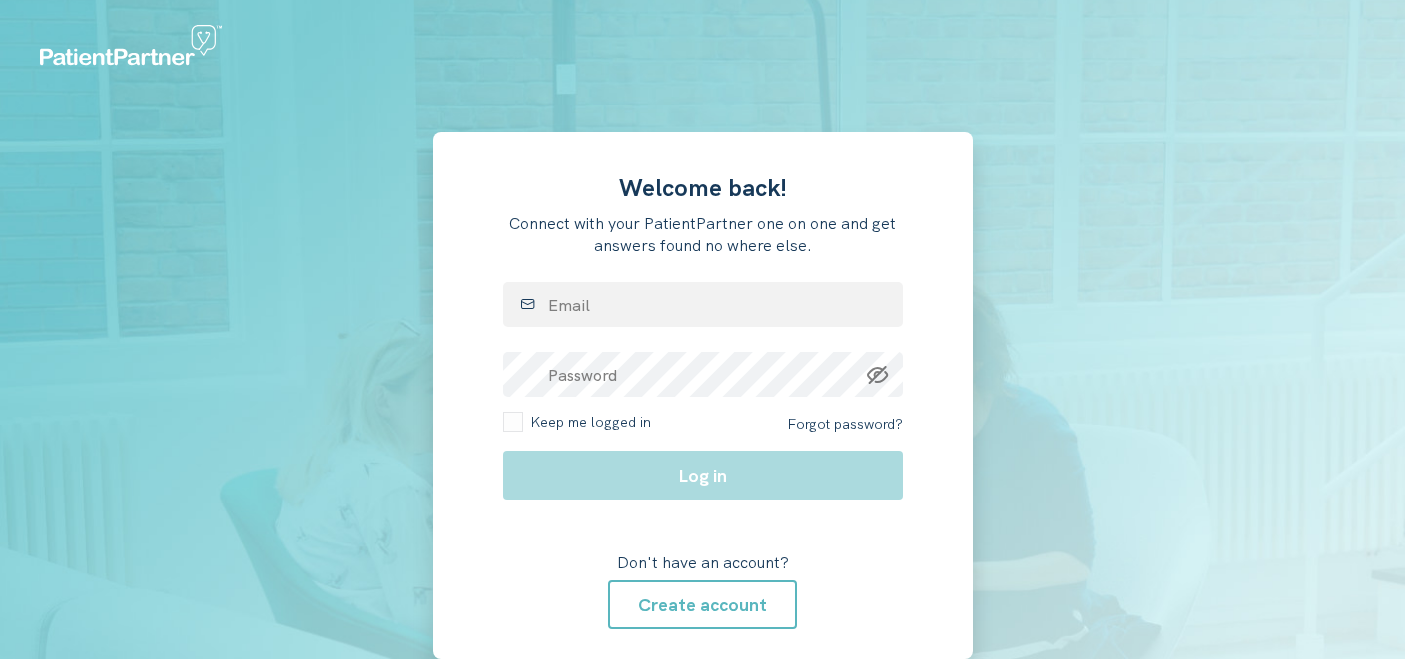 scroll, scrollTop: 0, scrollLeft: 0, axis: both 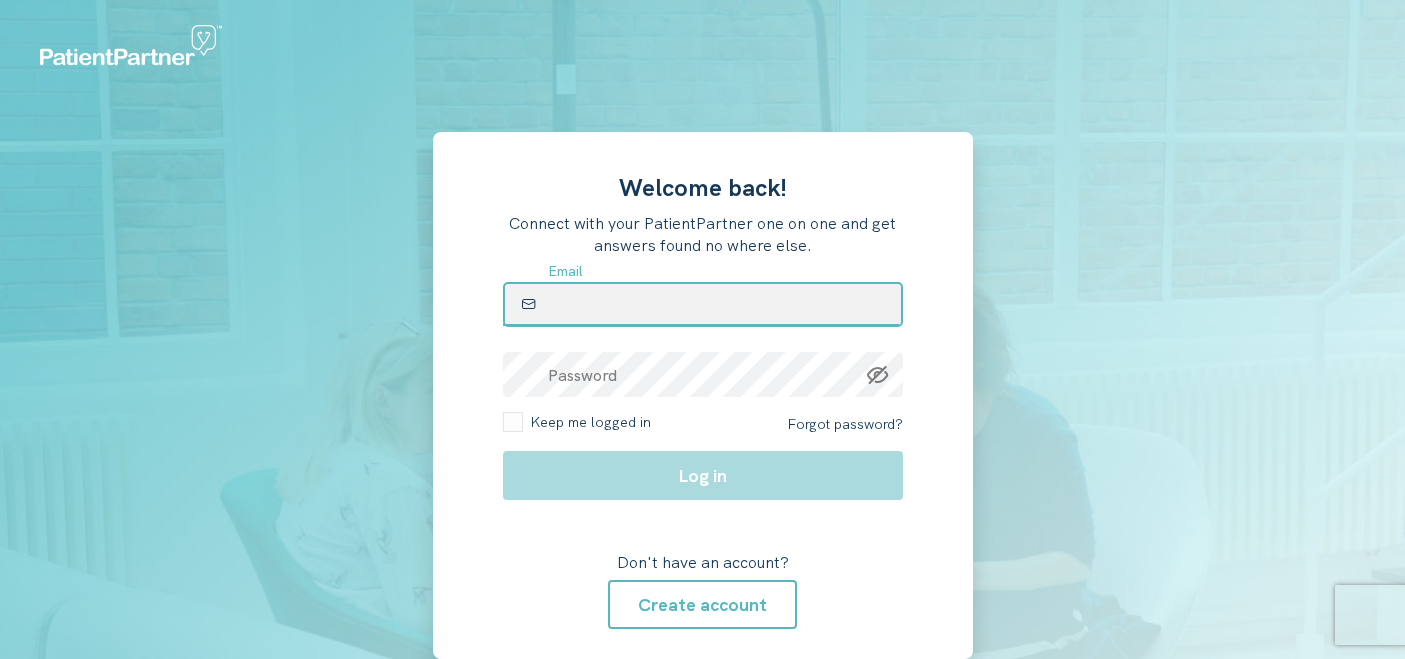 click at bounding box center [703, 304] 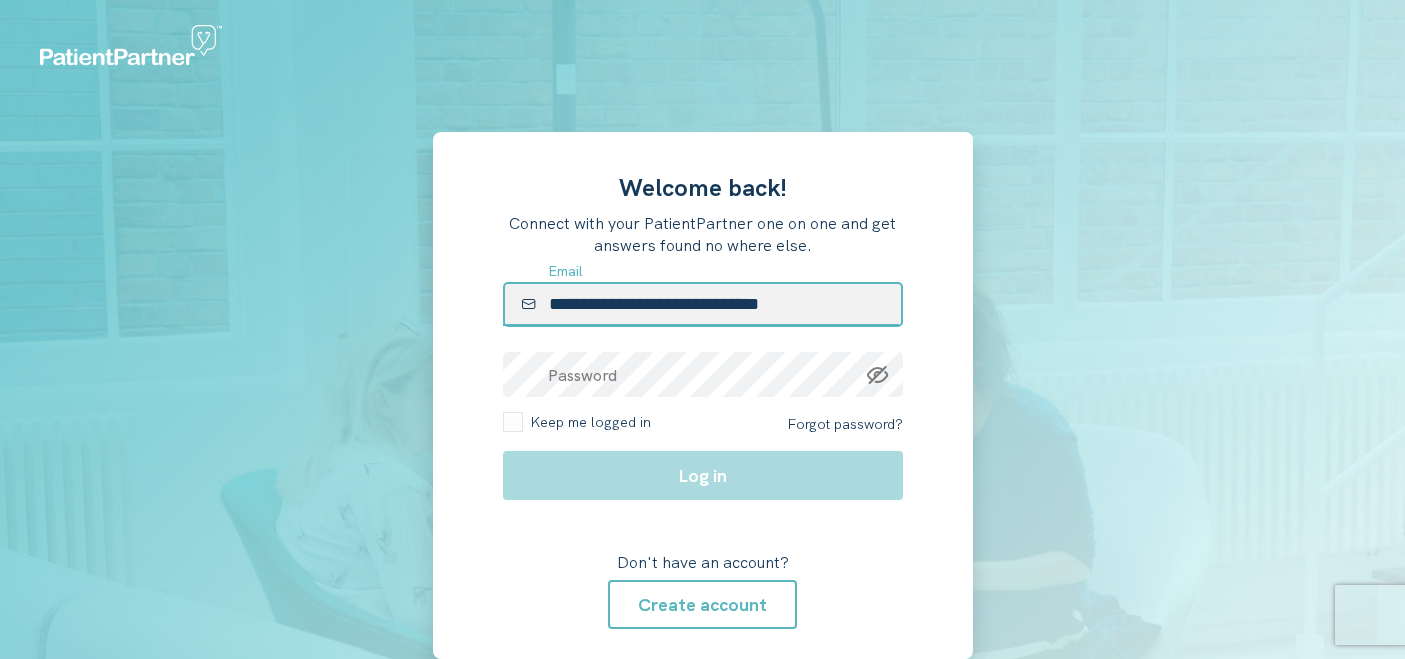 type on "**********" 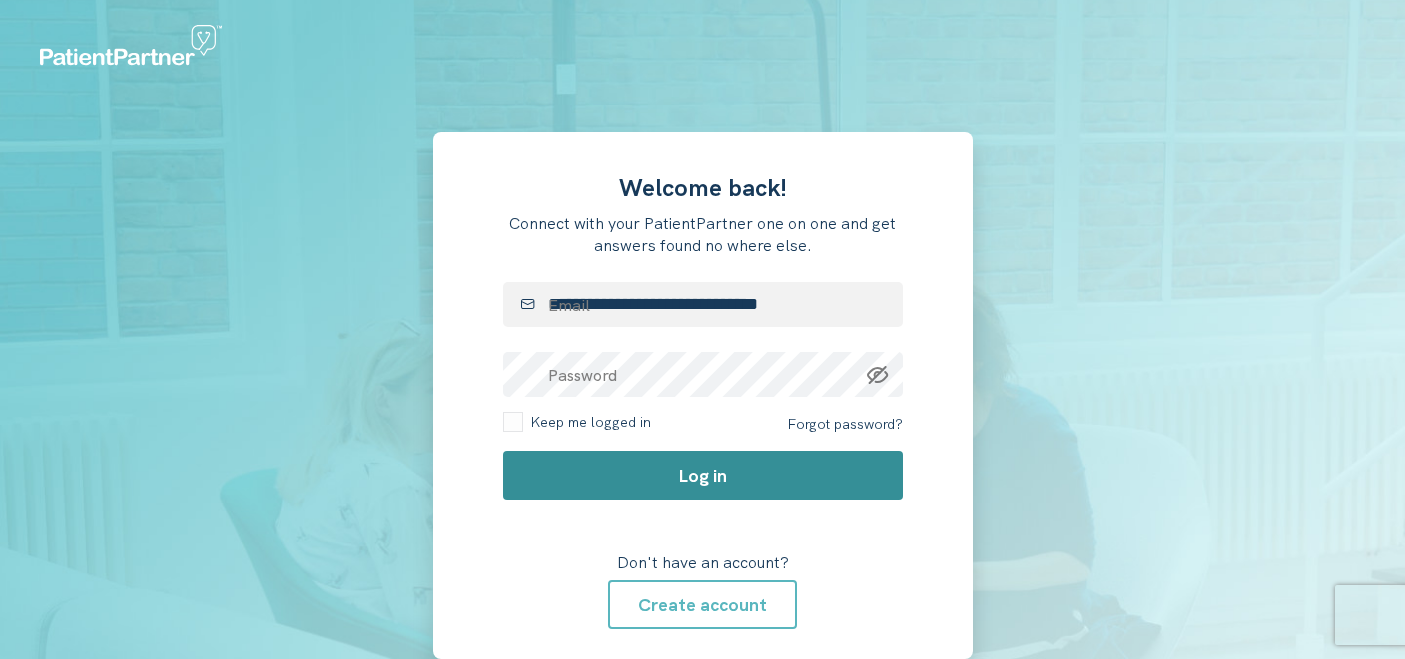 click on "Log in" 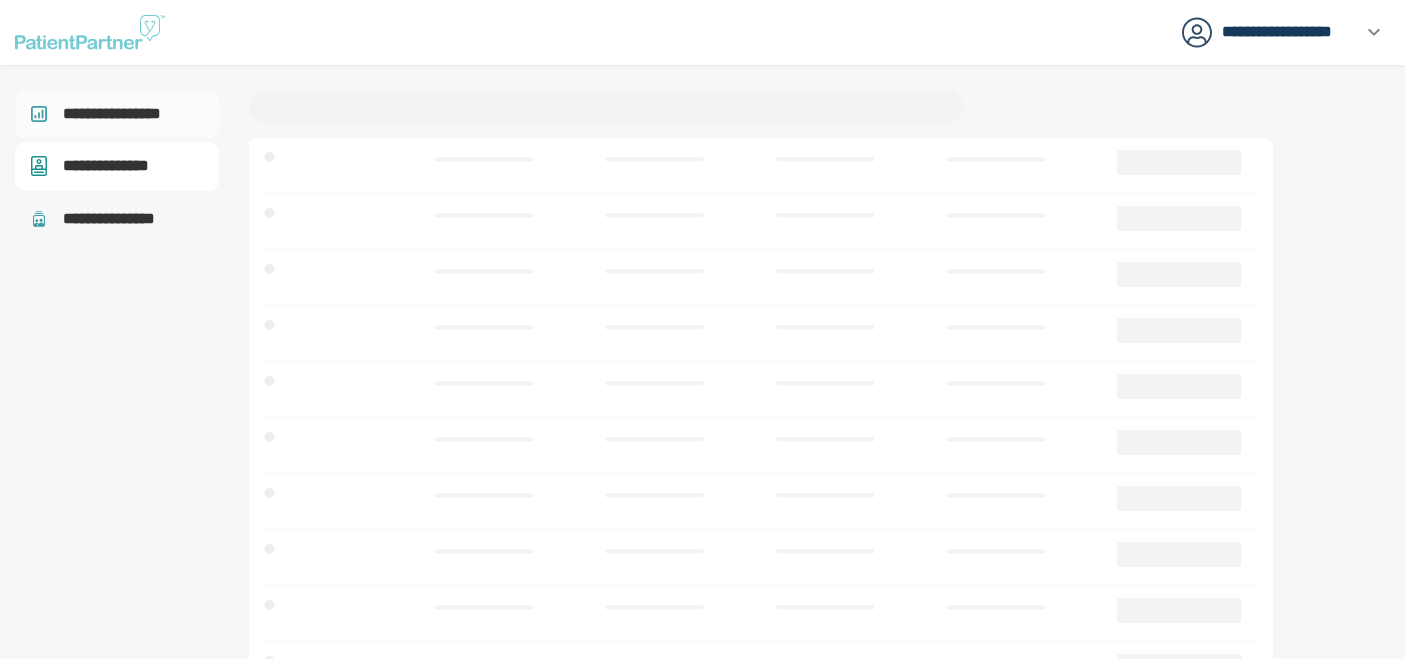 click on "**********" at bounding box center (121, 114) 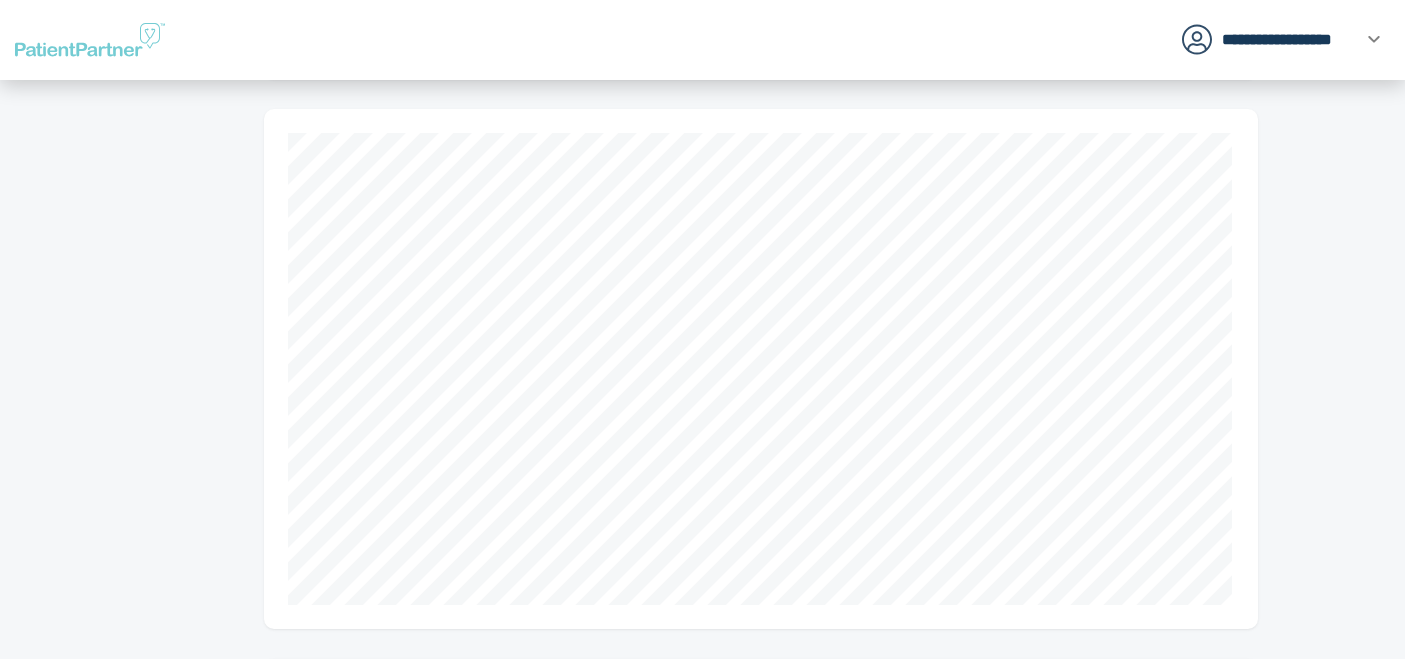 scroll, scrollTop: 843, scrollLeft: 0, axis: vertical 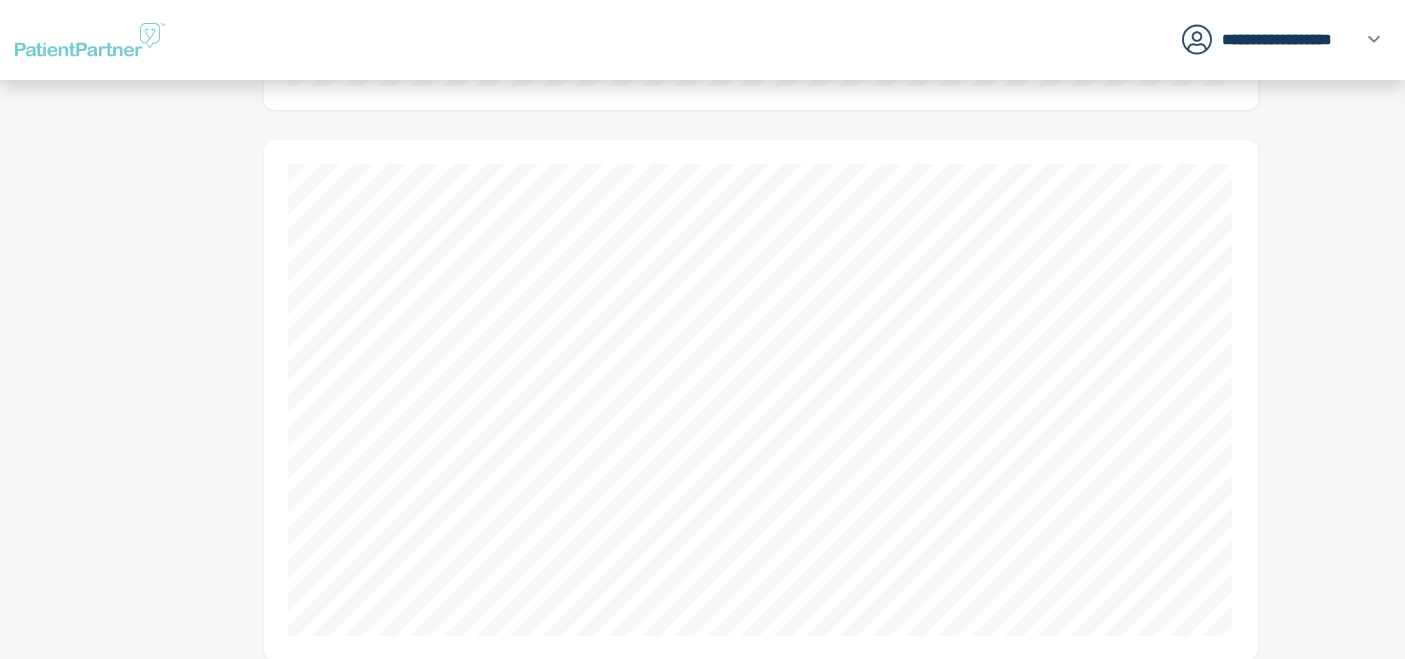 click at bounding box center (1346, 841) 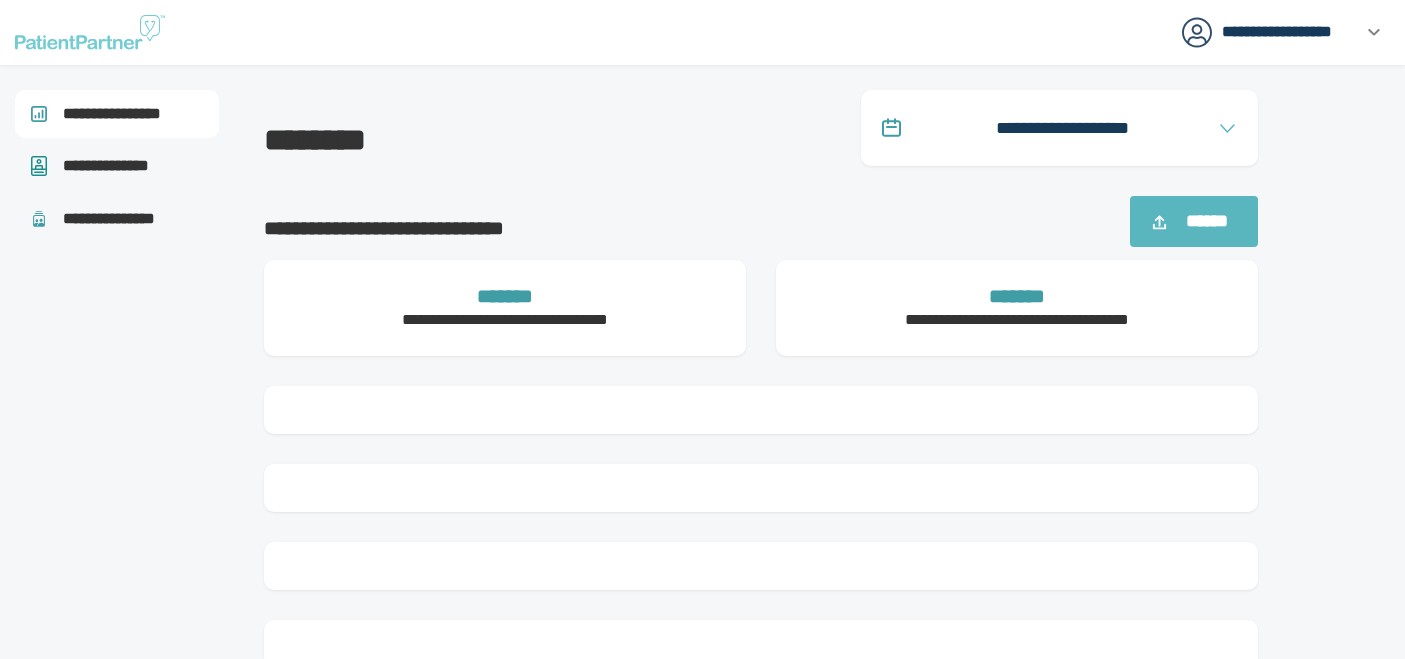 scroll, scrollTop: 0, scrollLeft: 0, axis: both 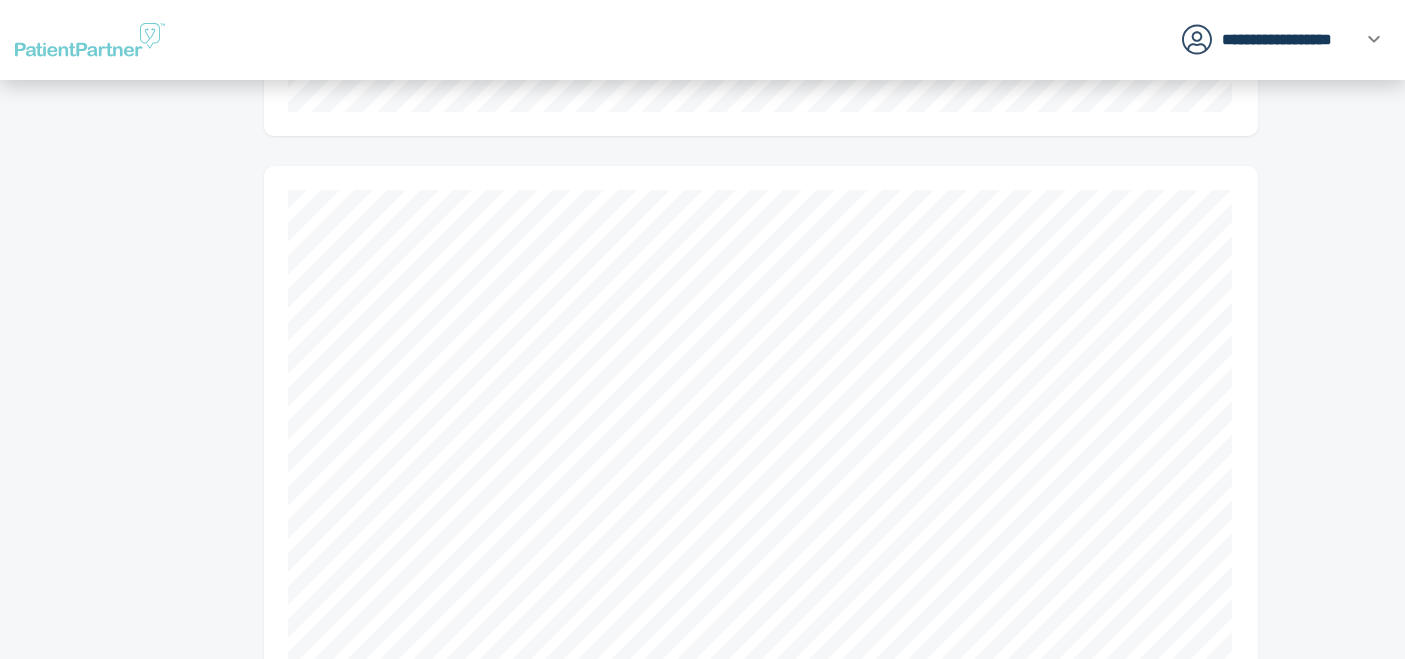 click at bounding box center [761, 426] 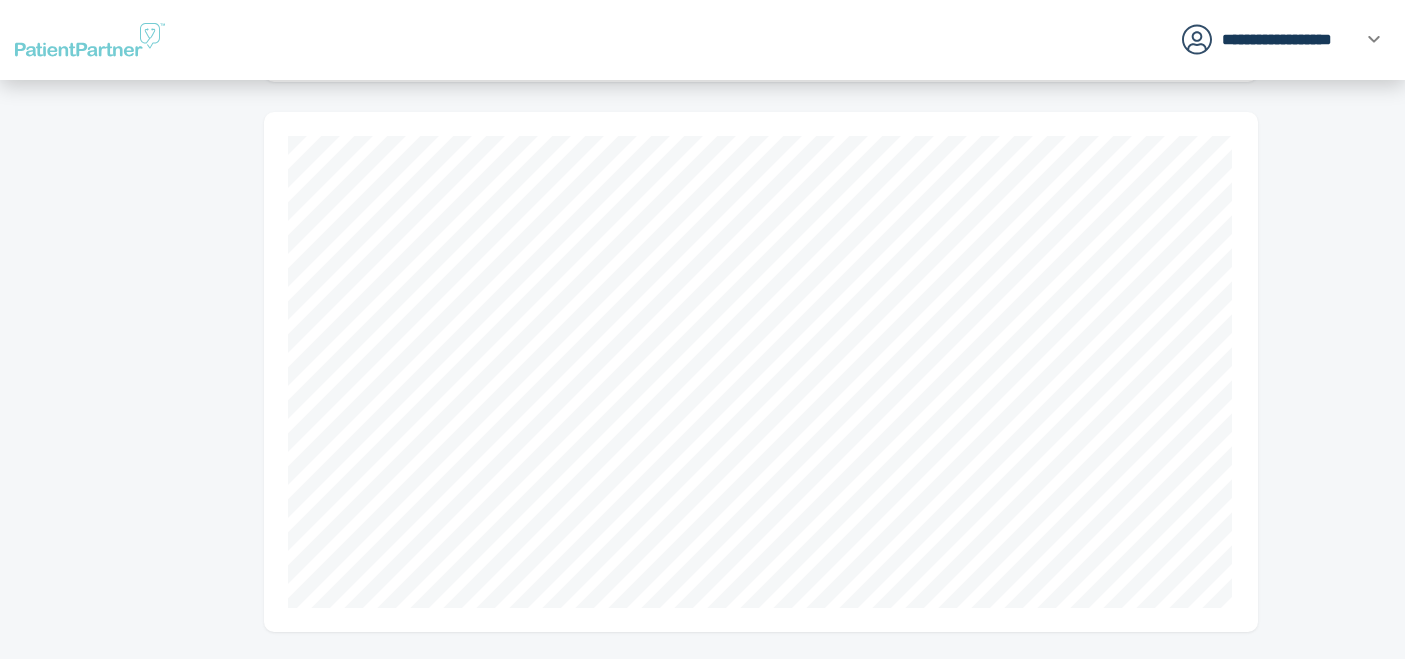 scroll, scrollTop: 2543, scrollLeft: 0, axis: vertical 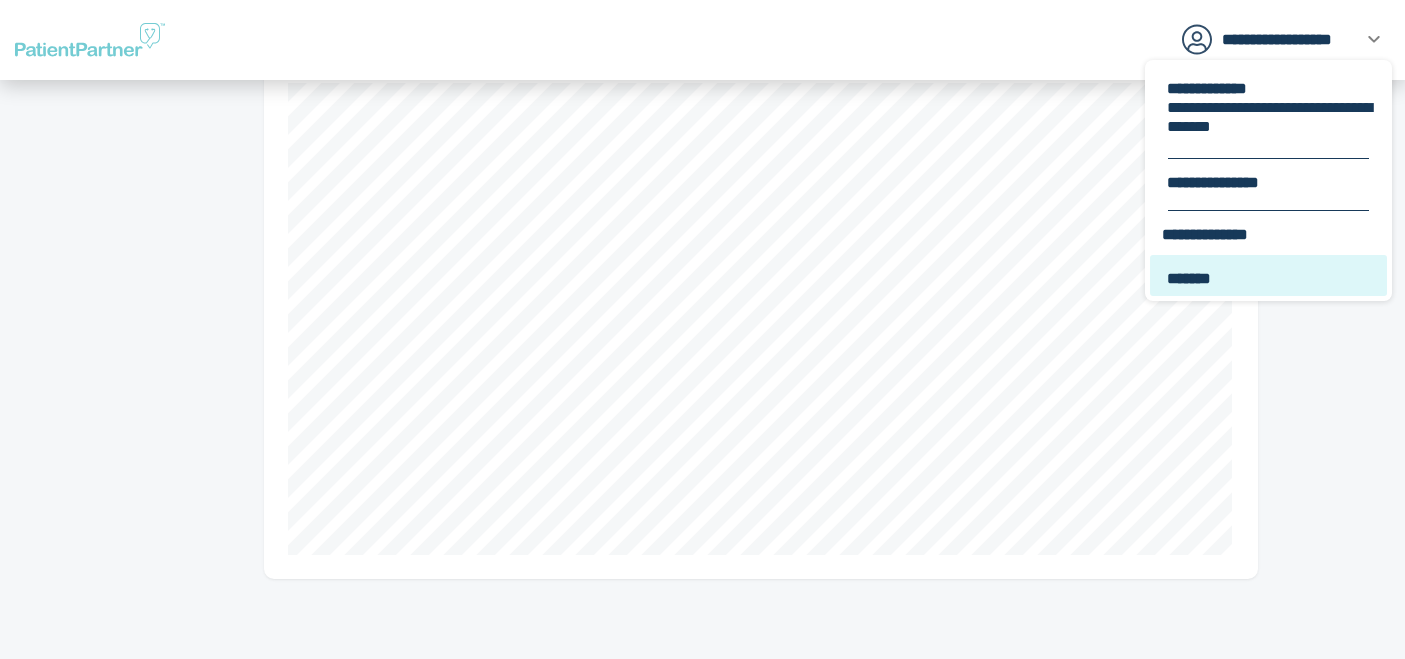 click on "*******" at bounding box center [1270, 278] 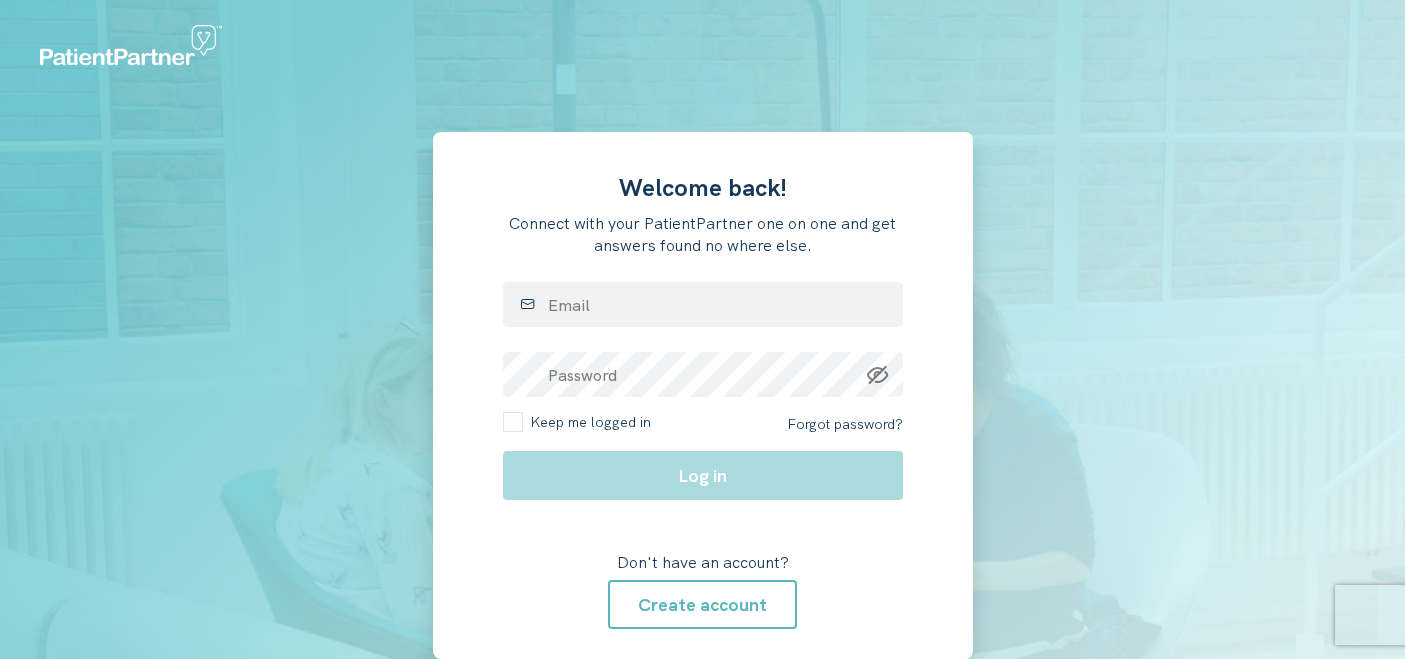 scroll, scrollTop: 0, scrollLeft: 0, axis: both 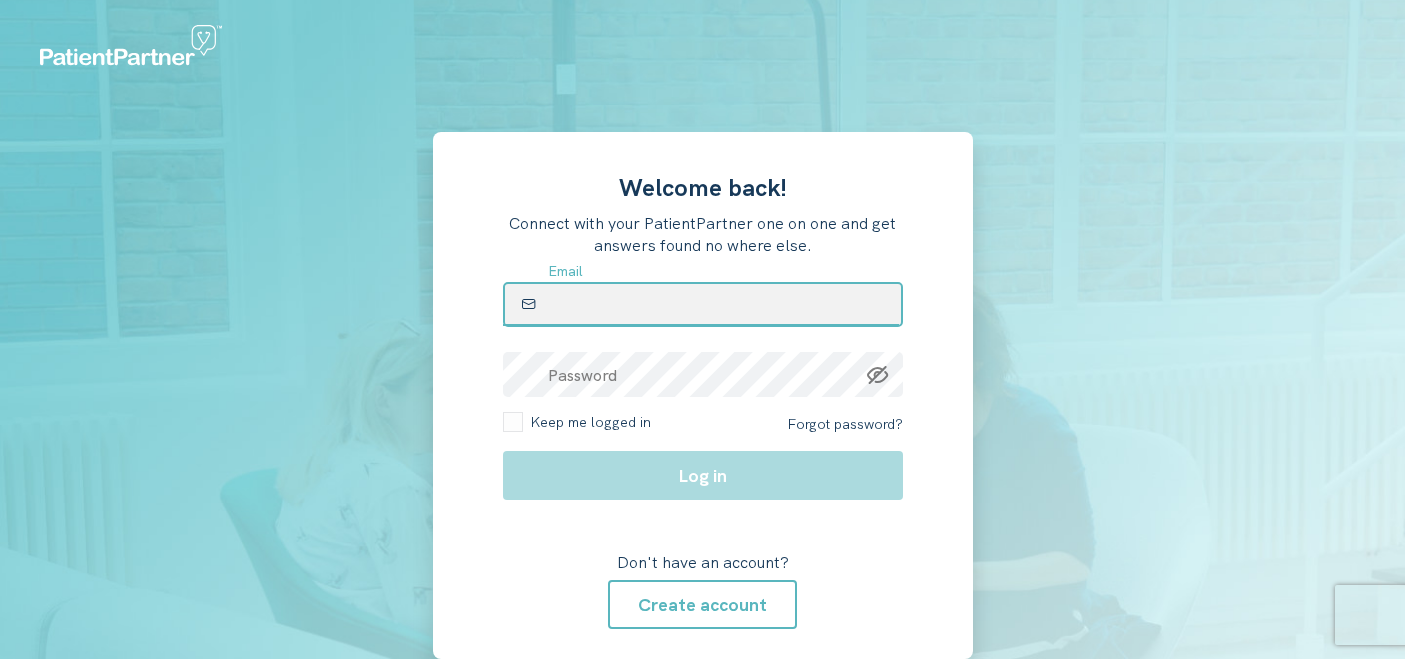 click at bounding box center [703, 304] 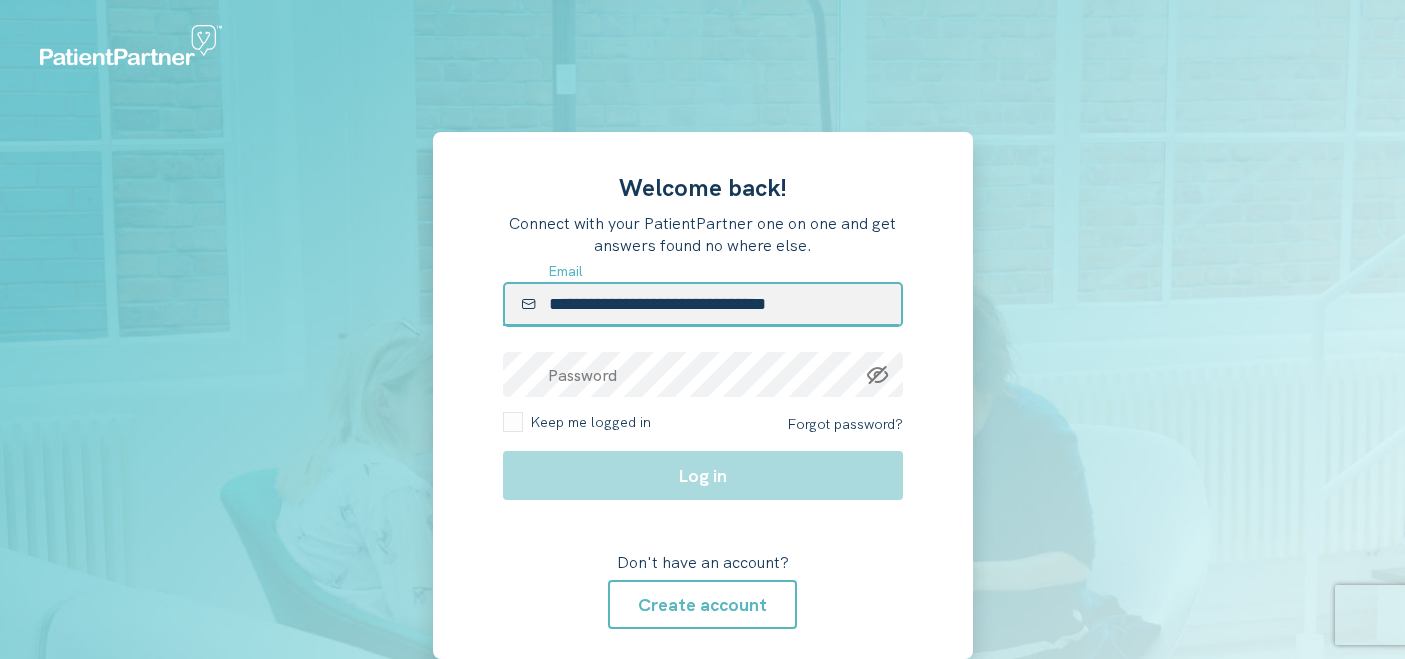type on "**********" 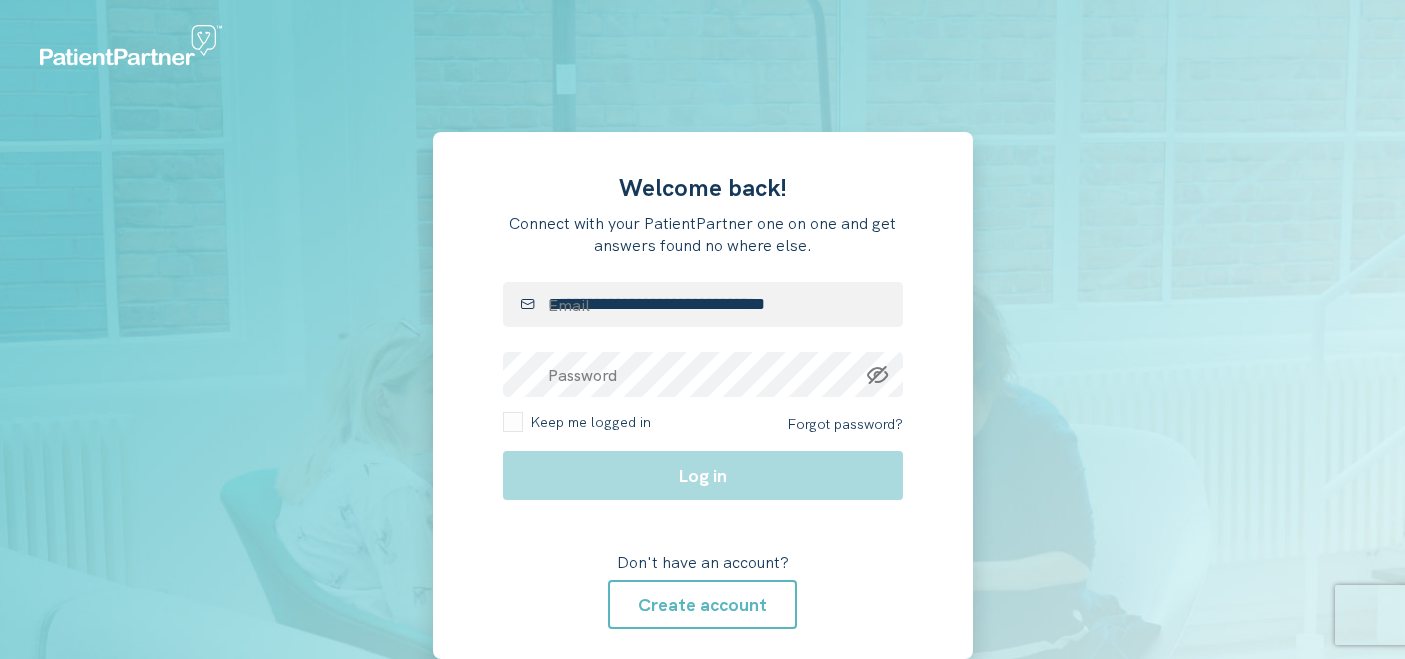 click on "Forgot password?" at bounding box center (810, 424) 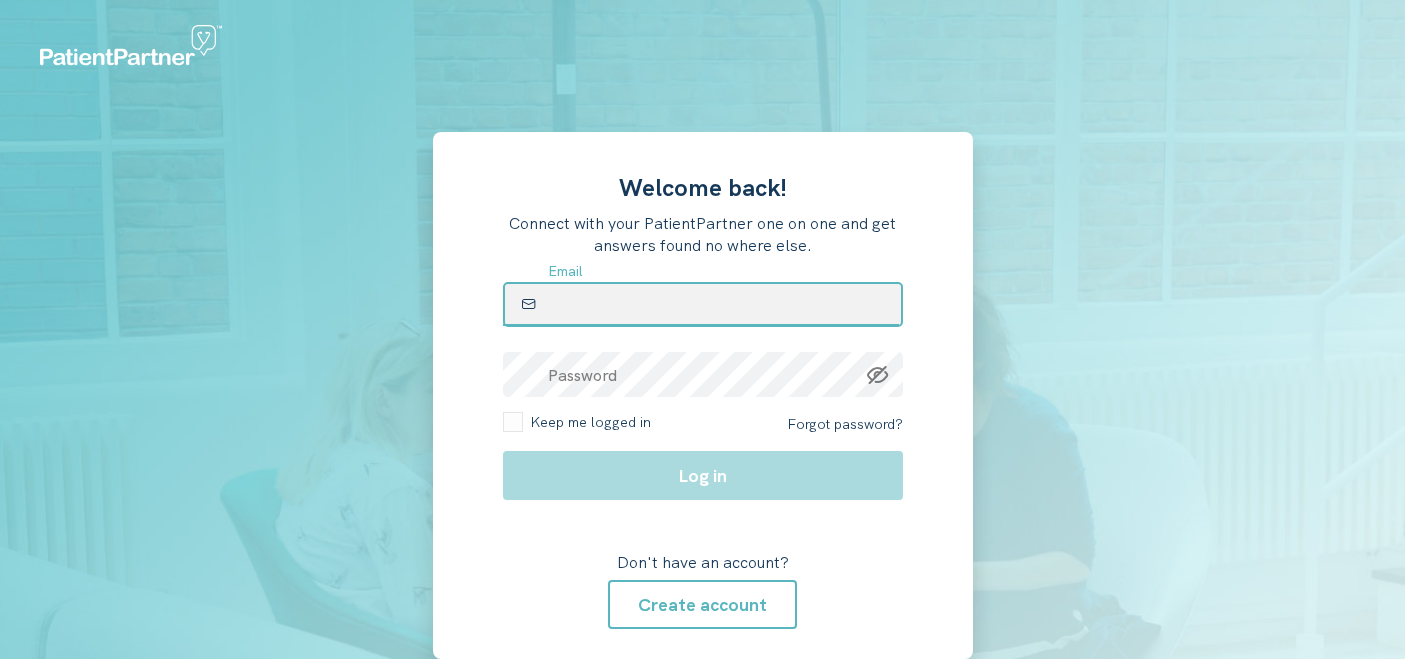 click at bounding box center (703, 304) 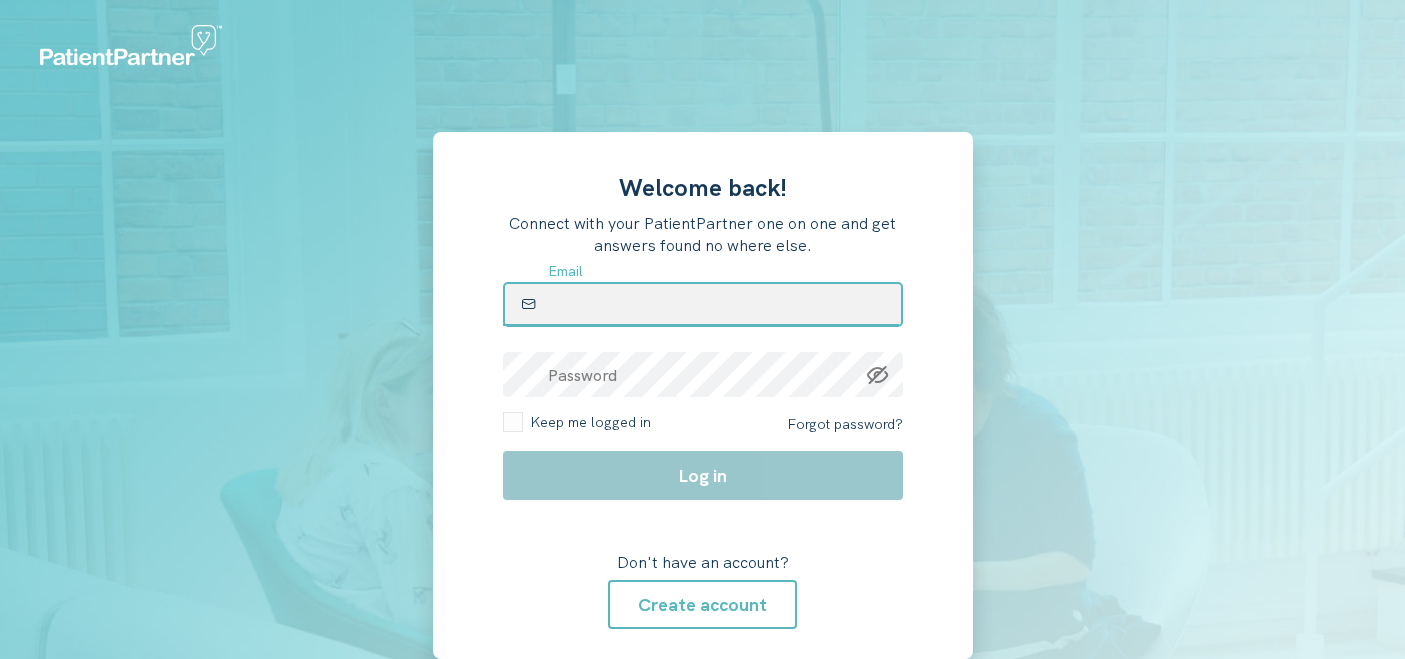 paste on "**********" 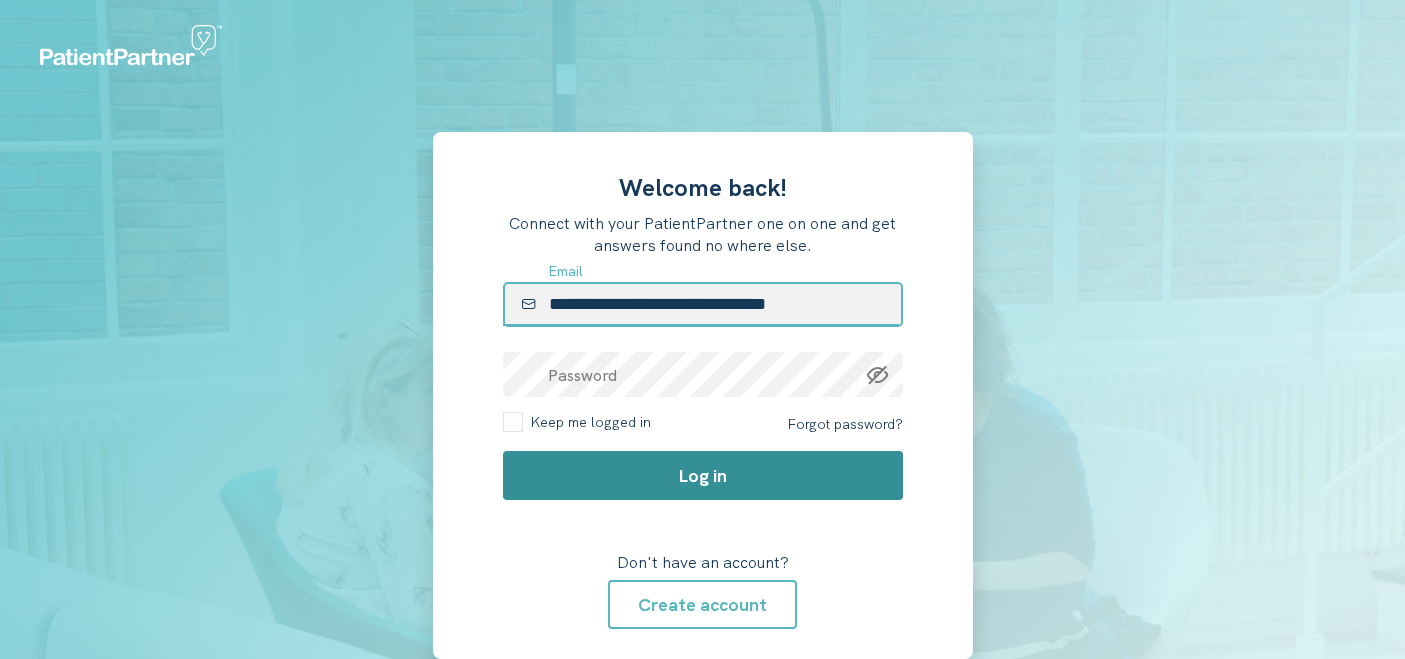 type on "**********" 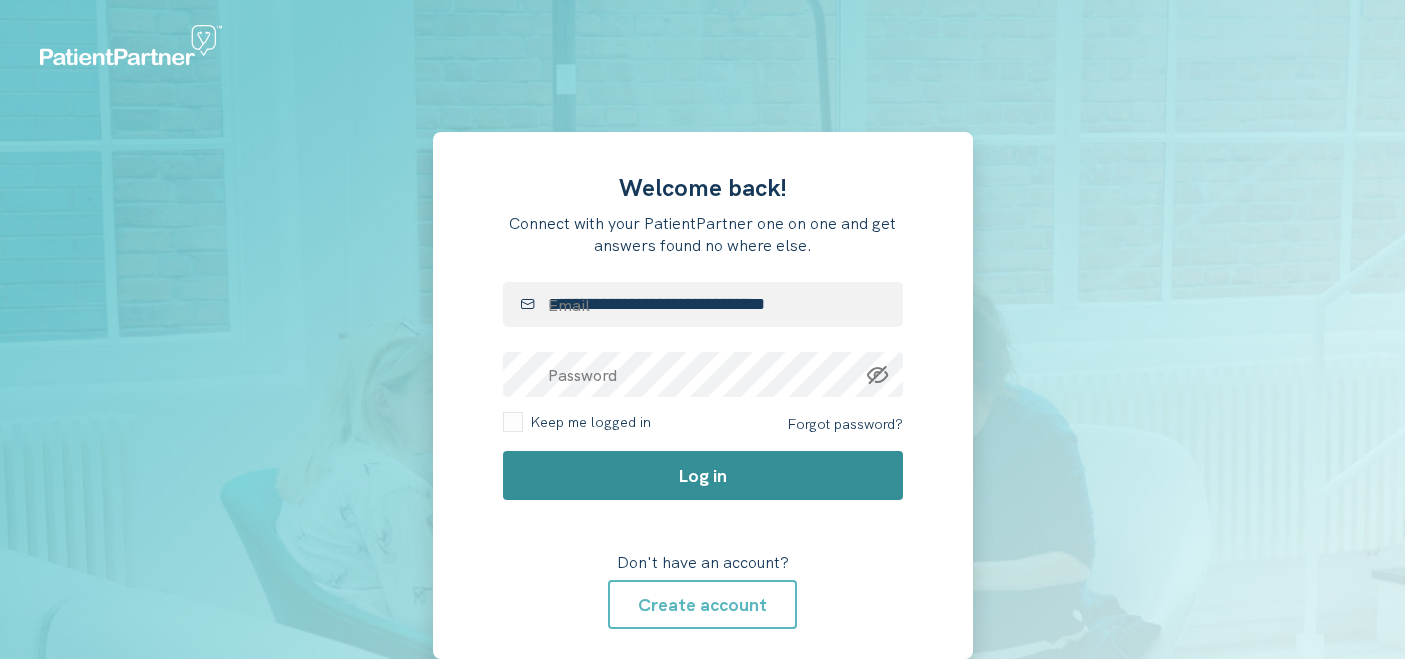 click on "Log in" 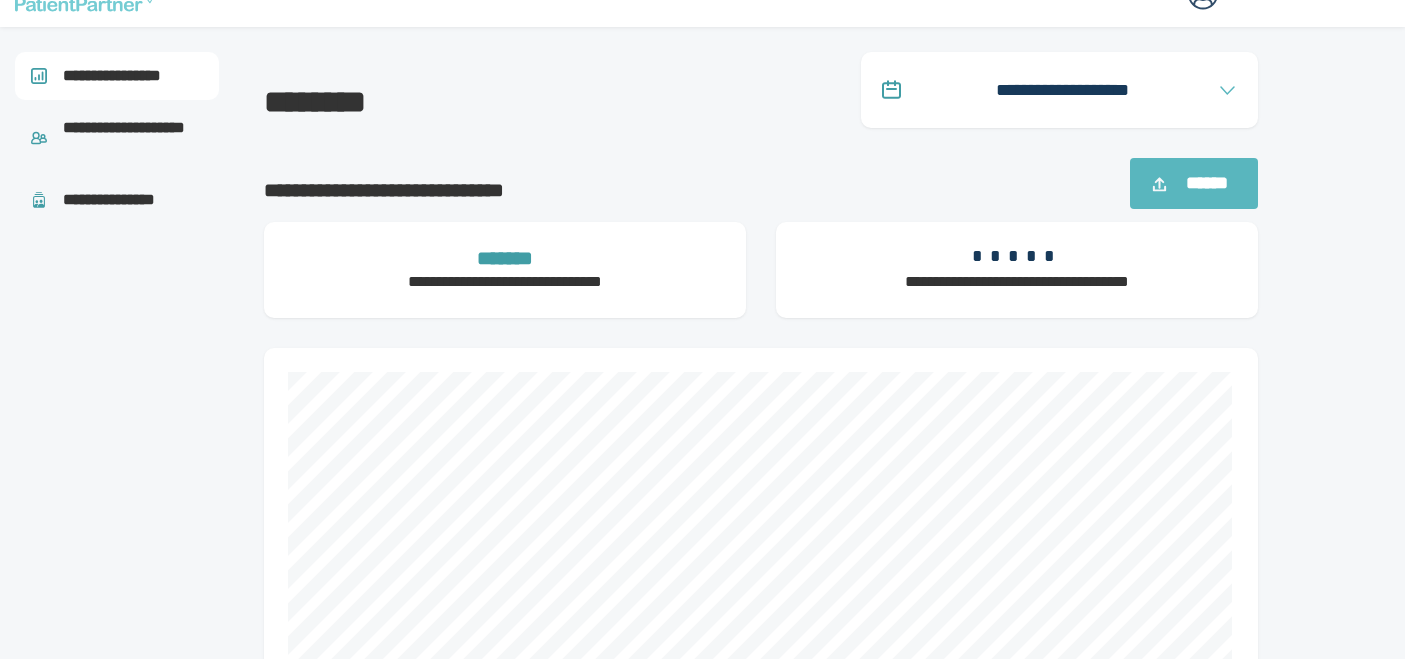 scroll, scrollTop: 0, scrollLeft: 0, axis: both 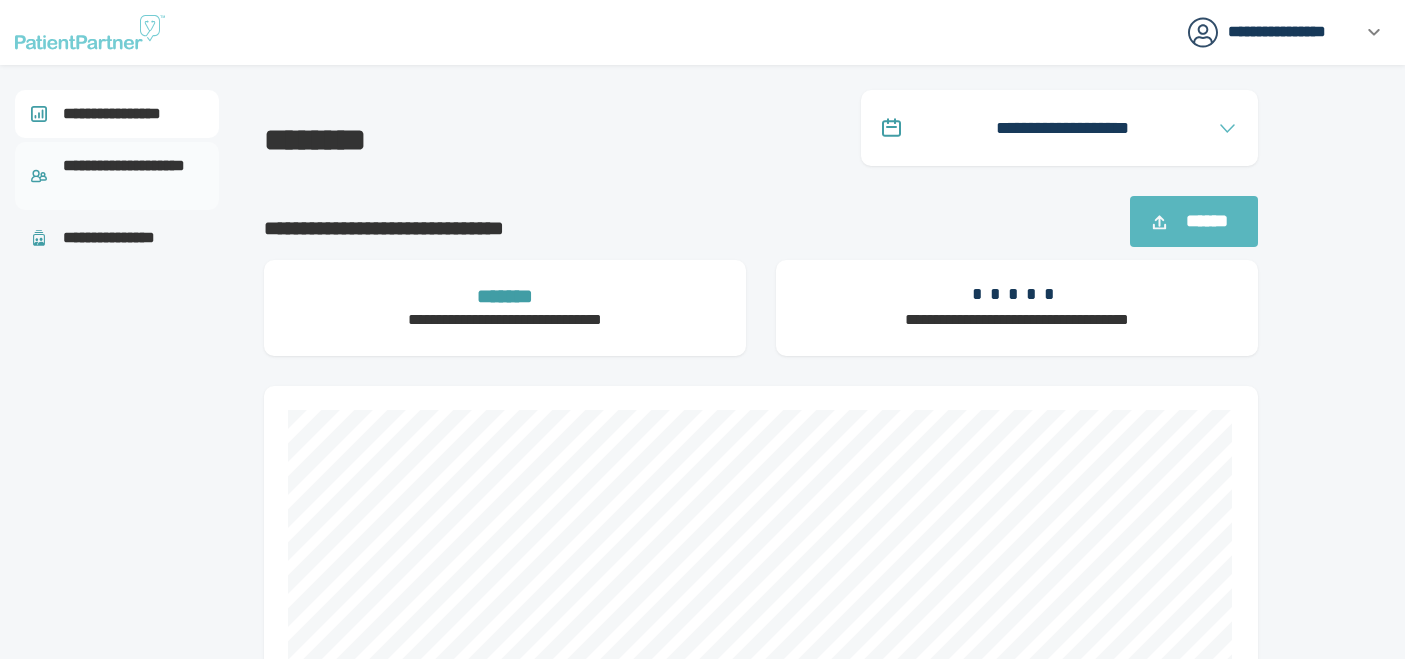 click on "**********" at bounding box center [133, 176] 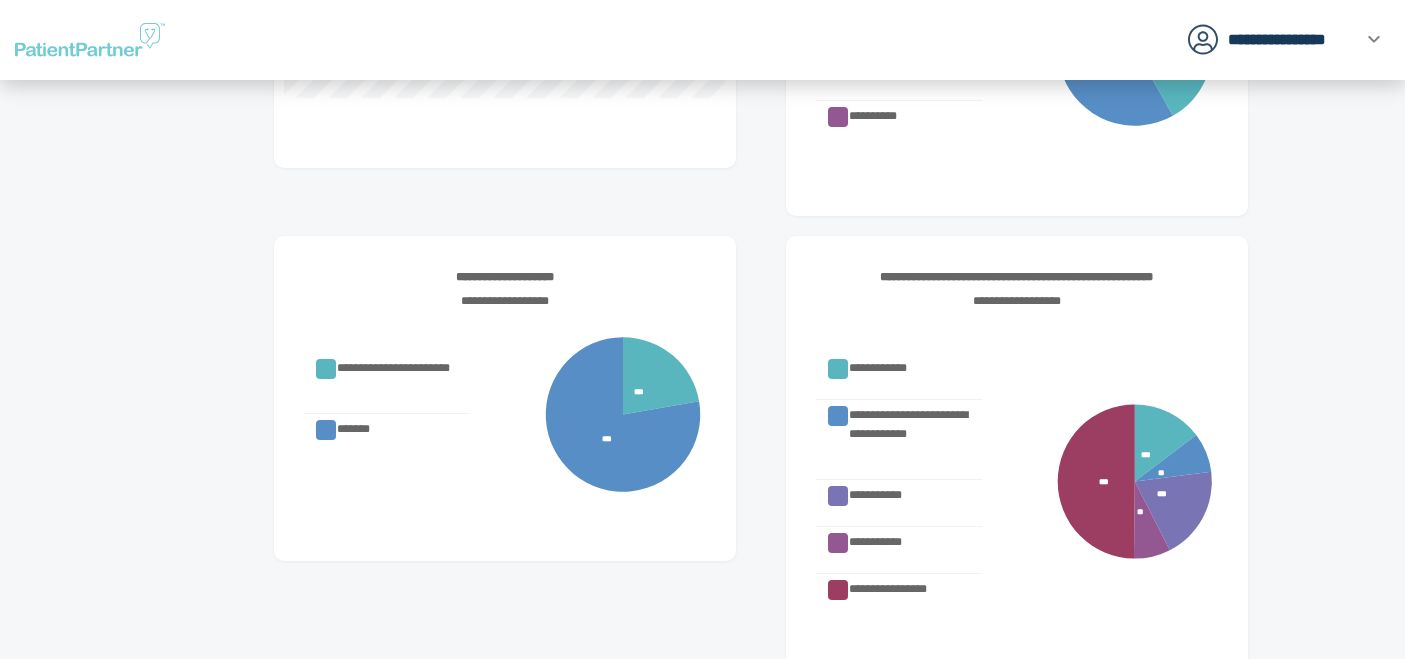 scroll, scrollTop: 0, scrollLeft: 0, axis: both 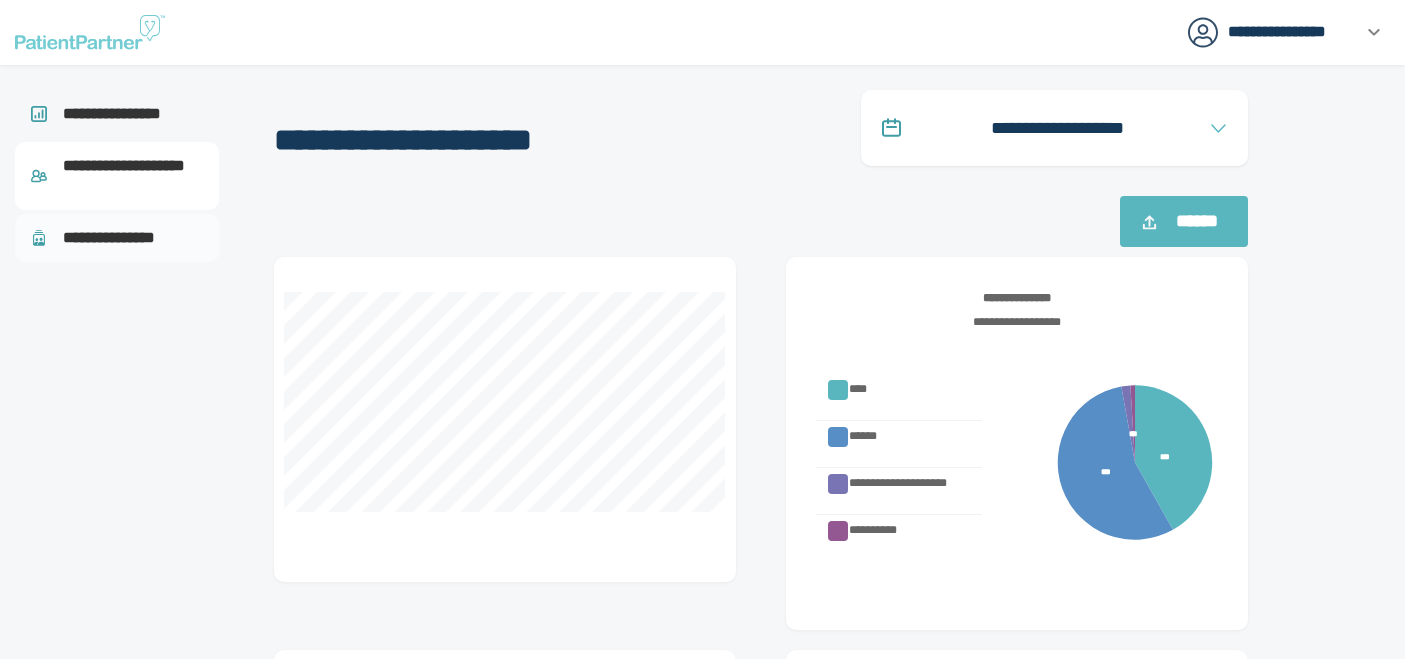 click on "**********" at bounding box center [122, 238] 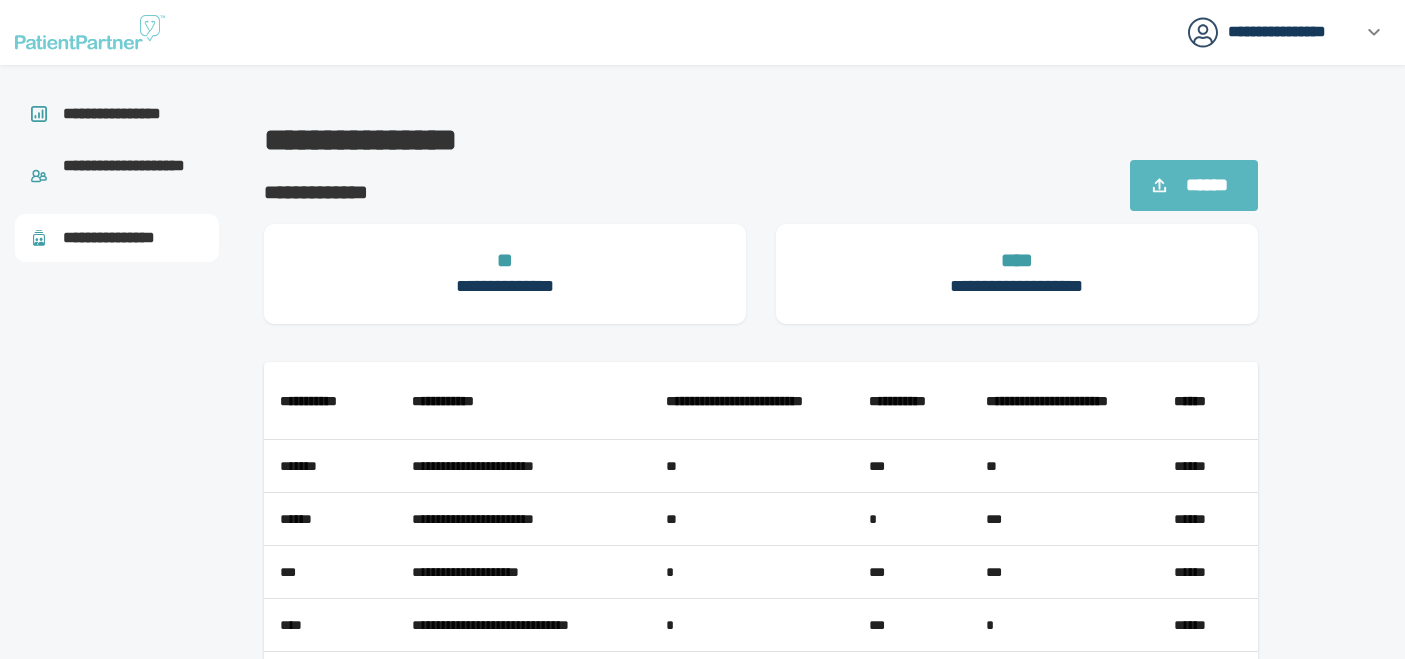 click on "**********" at bounding box center (761, 125) 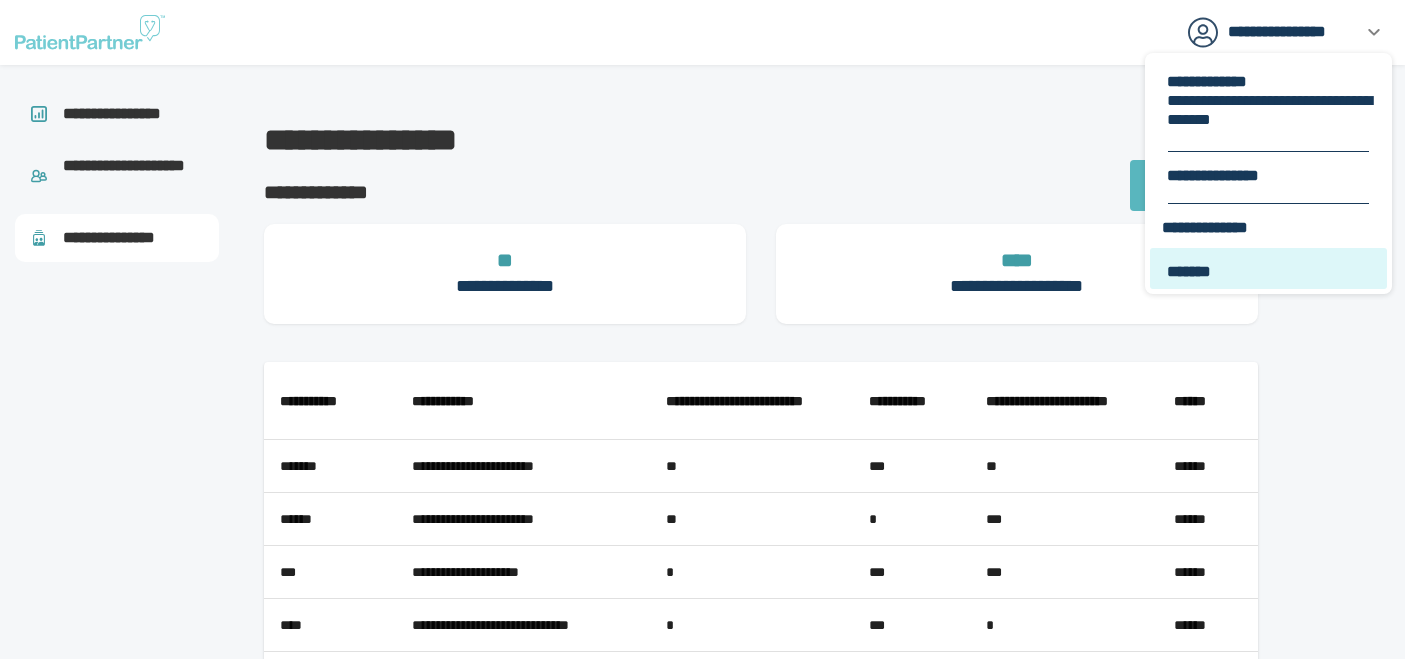 click on "*******" at bounding box center (1268, 268) 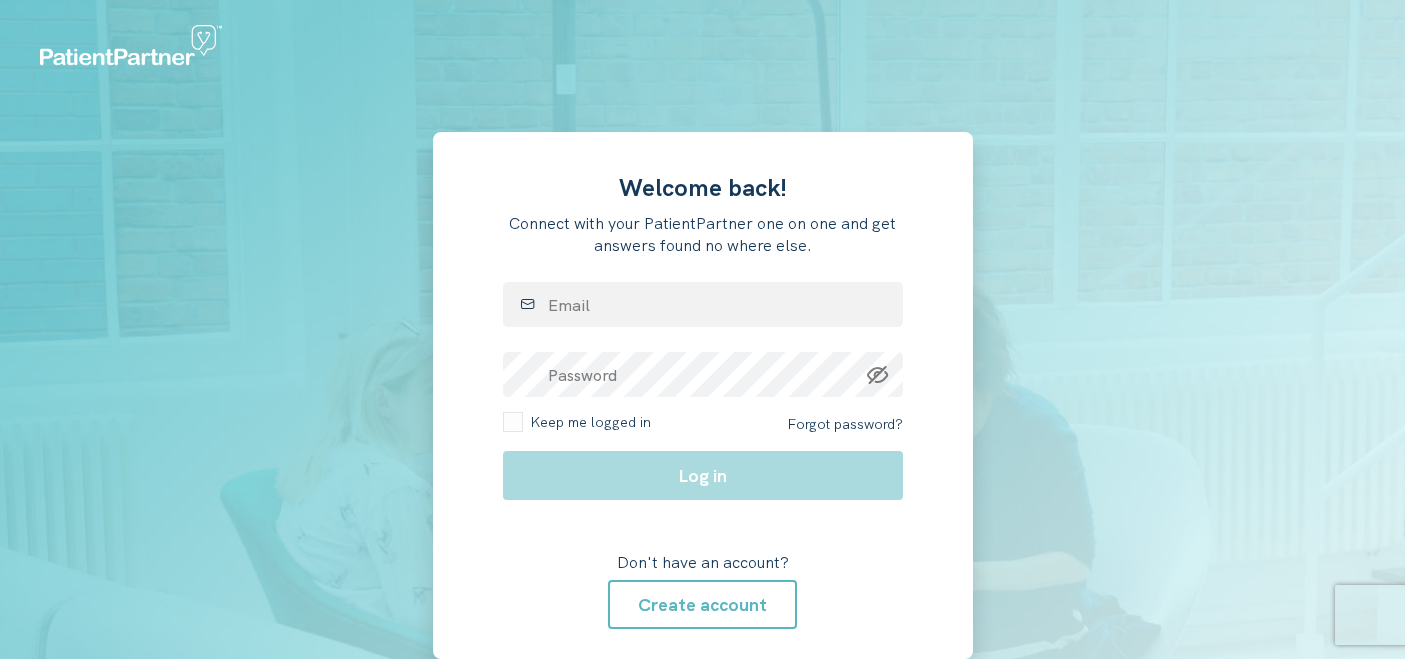 scroll, scrollTop: 0, scrollLeft: 0, axis: both 